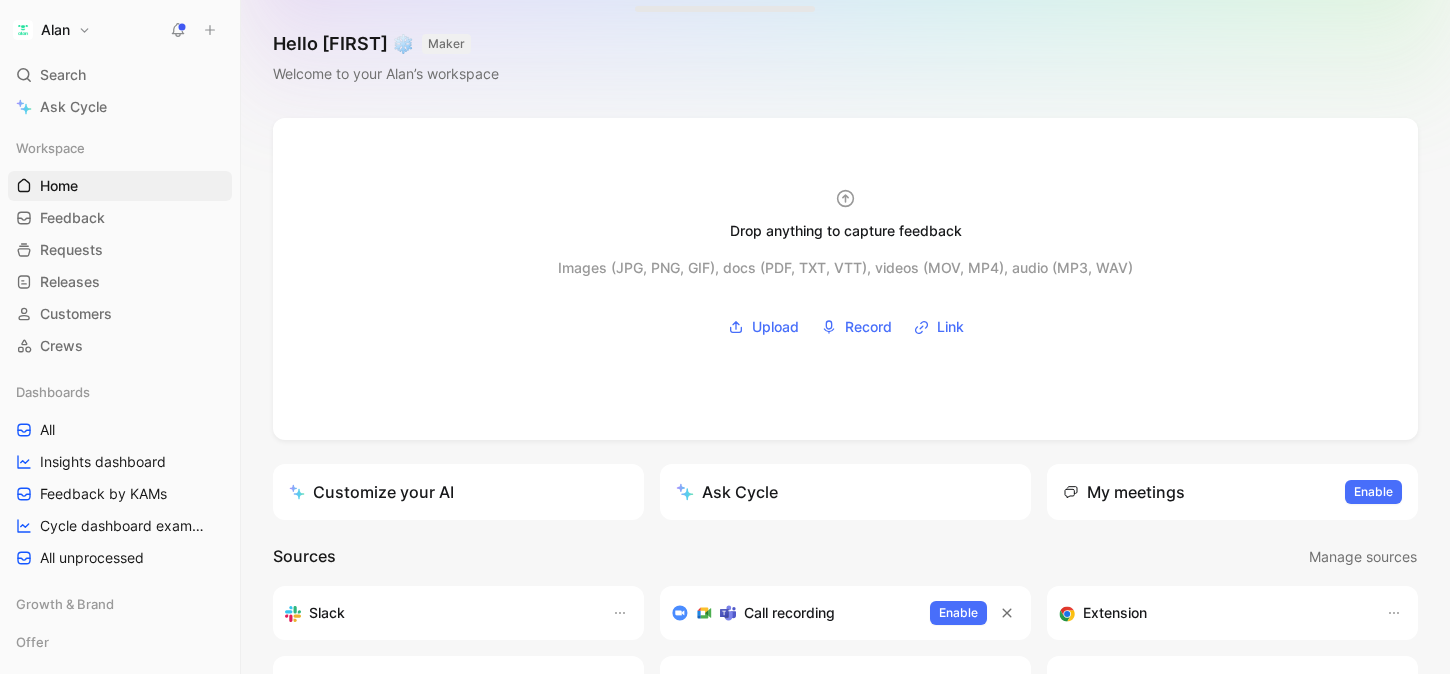 scroll, scrollTop: 0, scrollLeft: 0, axis: both 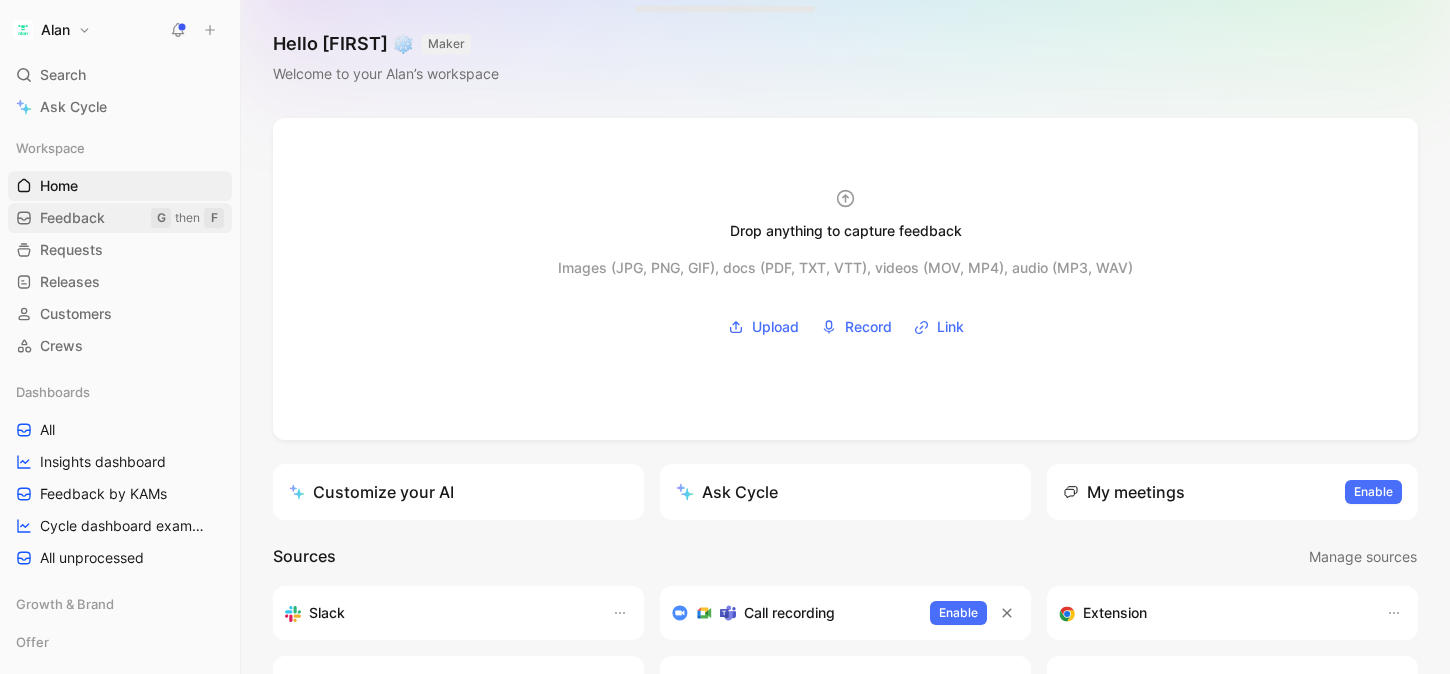 click on "Feedback" at bounding box center (72, 218) 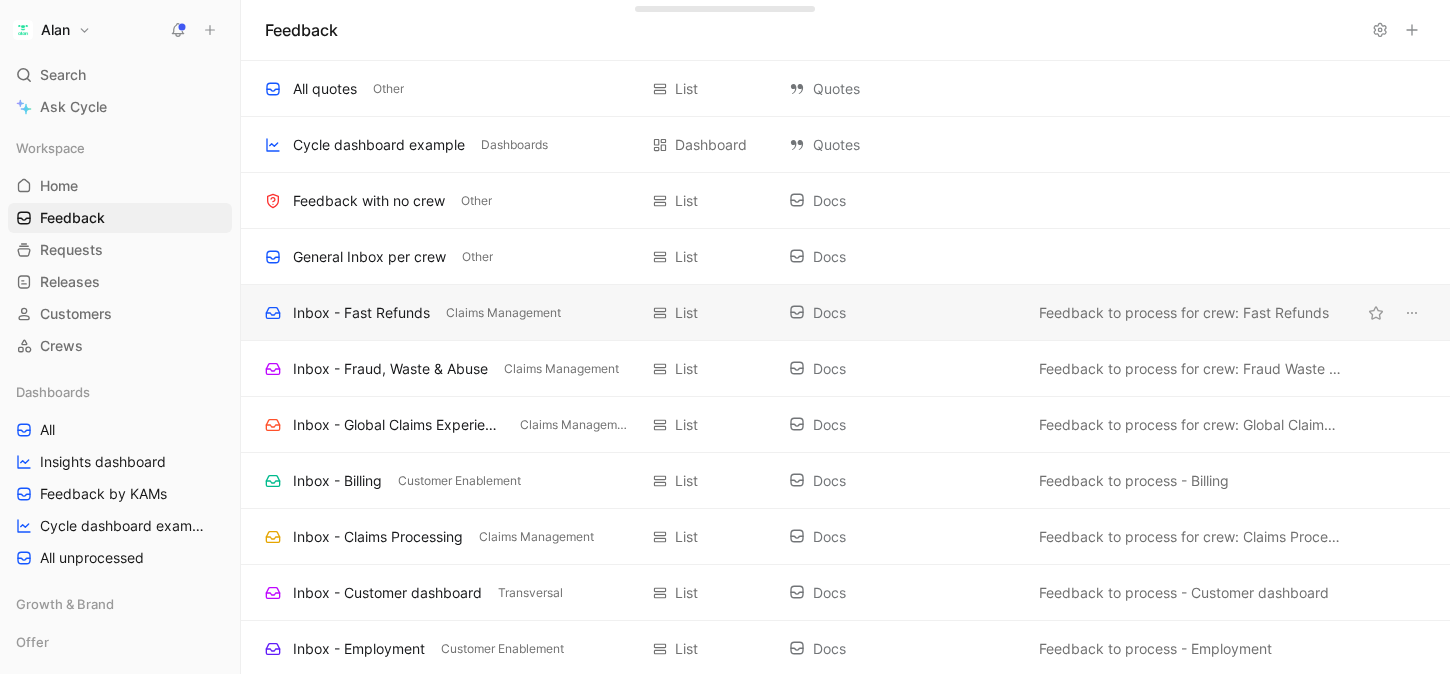 click on "Inbox - Fast Refunds" at bounding box center [361, 313] 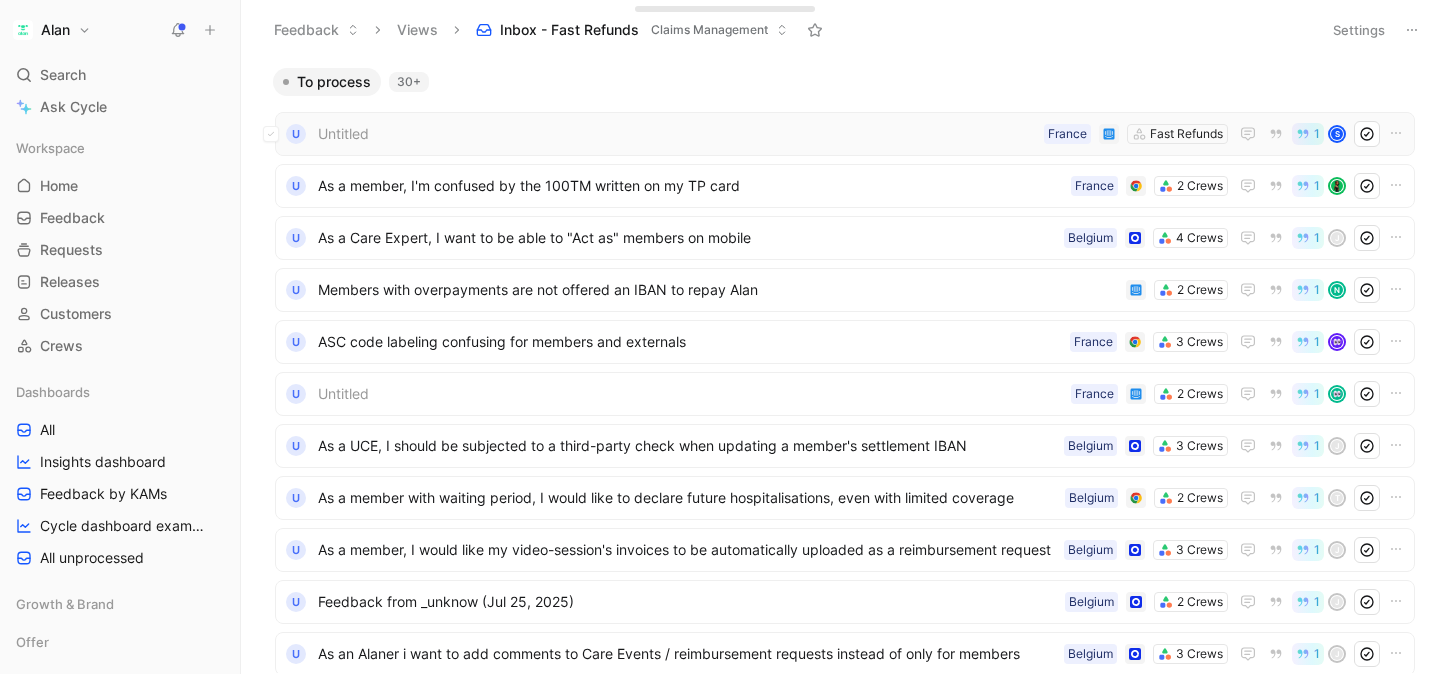 click on "Untitled" at bounding box center [677, 134] 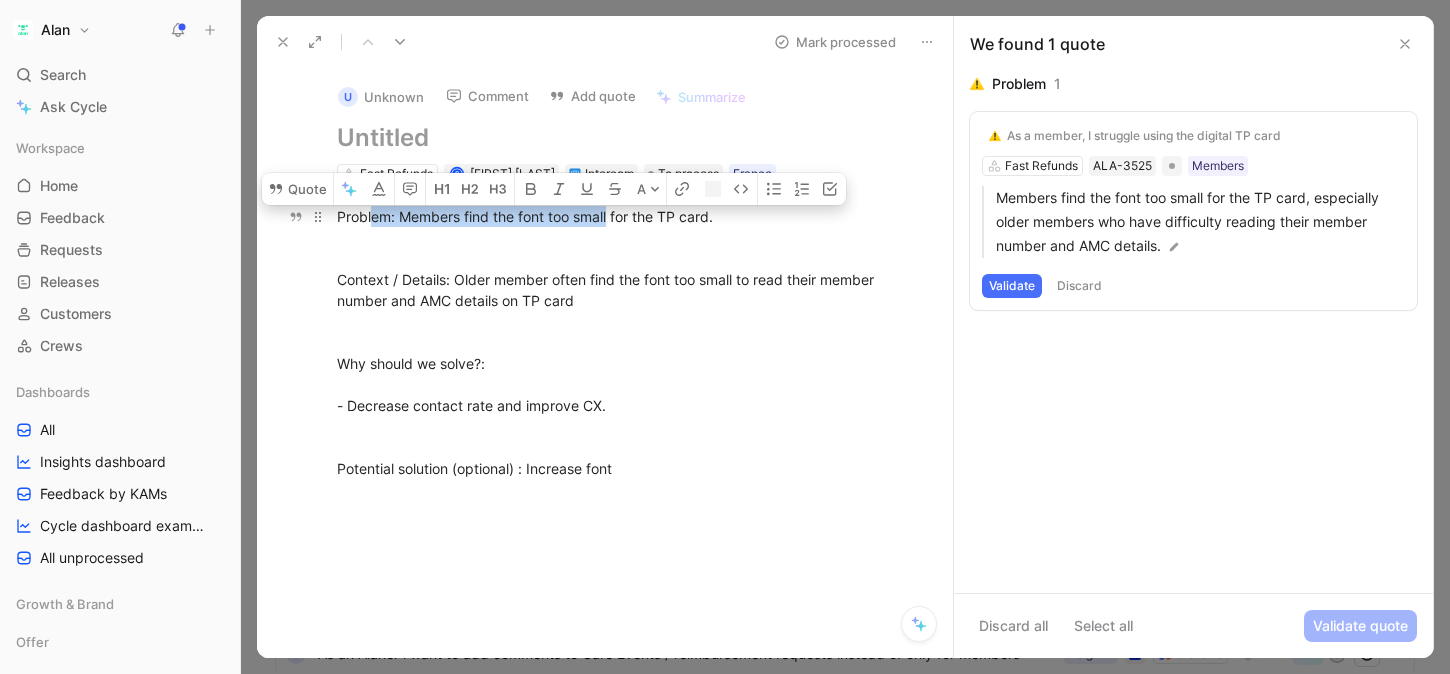 drag, startPoint x: 370, startPoint y: 214, endPoint x: 609, endPoint y: 214, distance: 239 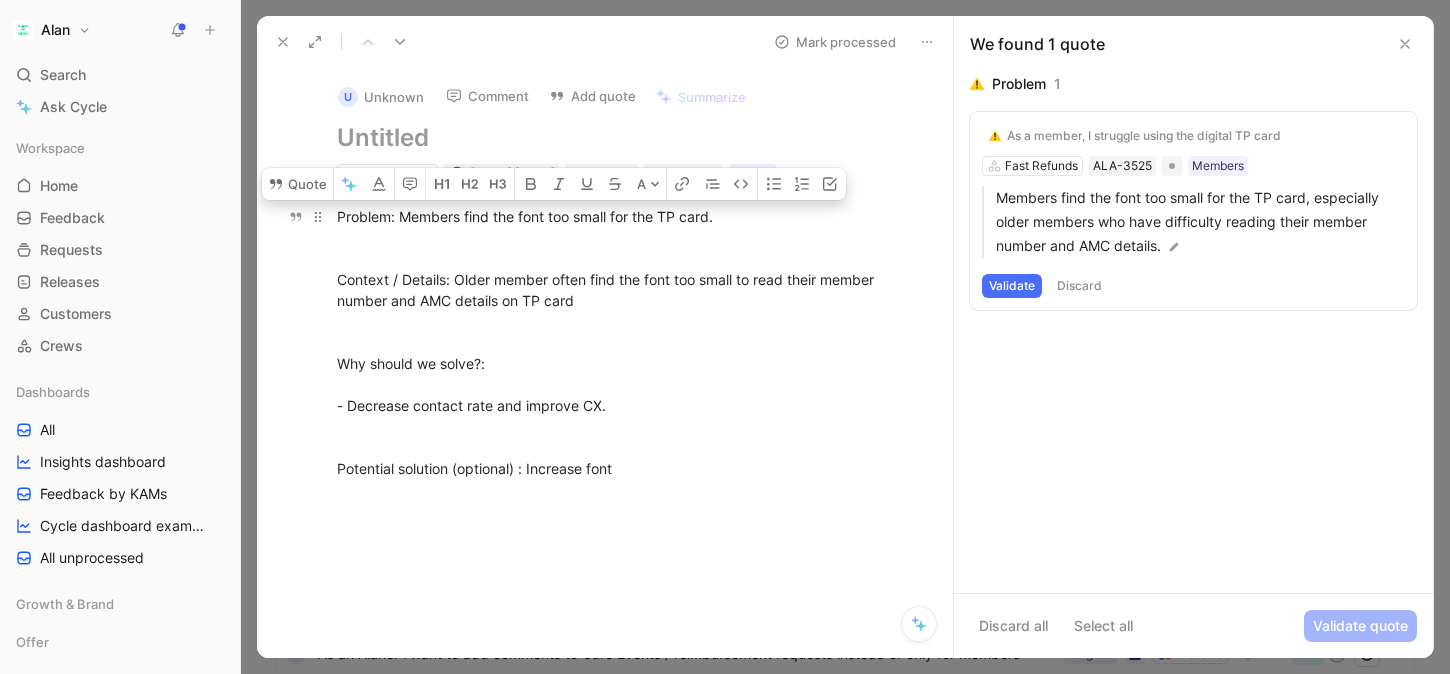 click on "Problem: Members find the font too small for the TP card.
Context / Details: Older member often find the font too small to read their member number and AMC details on TP card
Why should we solve?:
- Decrease contact rate and improve CX.
Potential solution (optional) : Increase font" at bounding box center (626, 342) 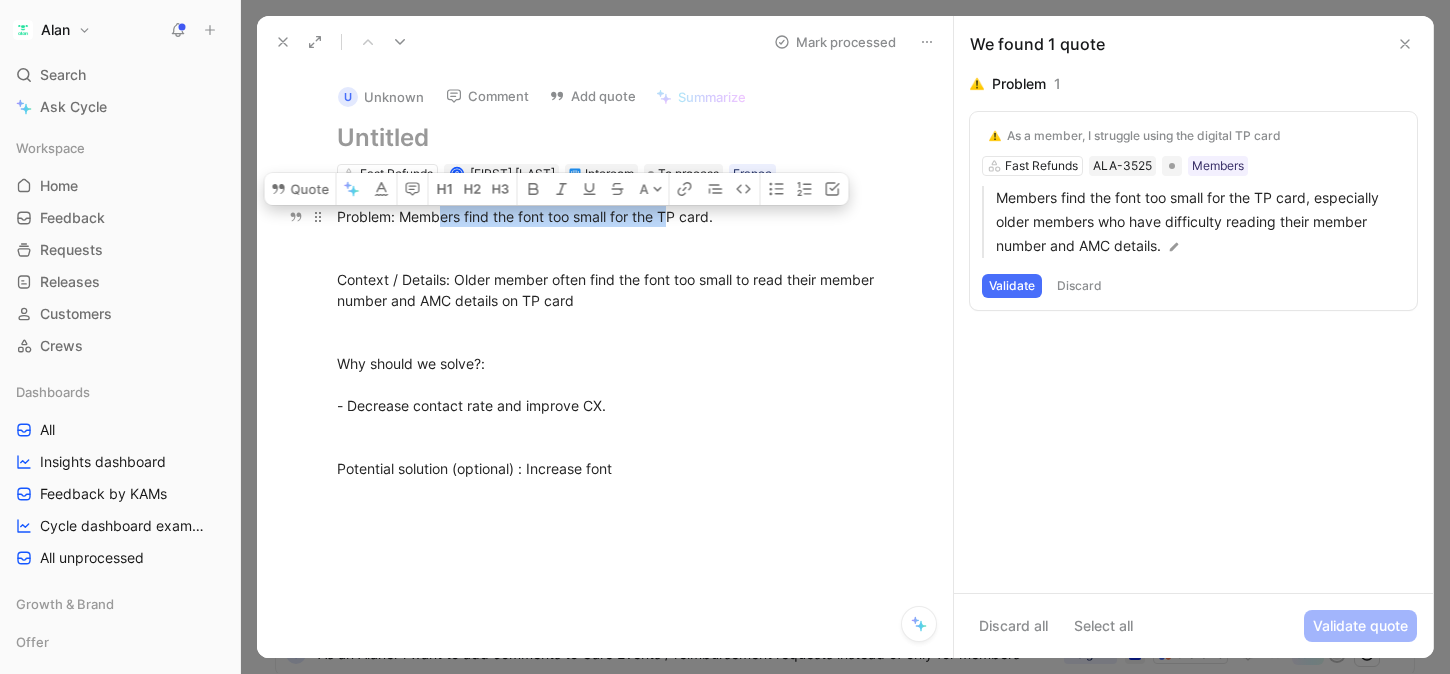 drag, startPoint x: 675, startPoint y: 216, endPoint x: 439, endPoint y: 216, distance: 236 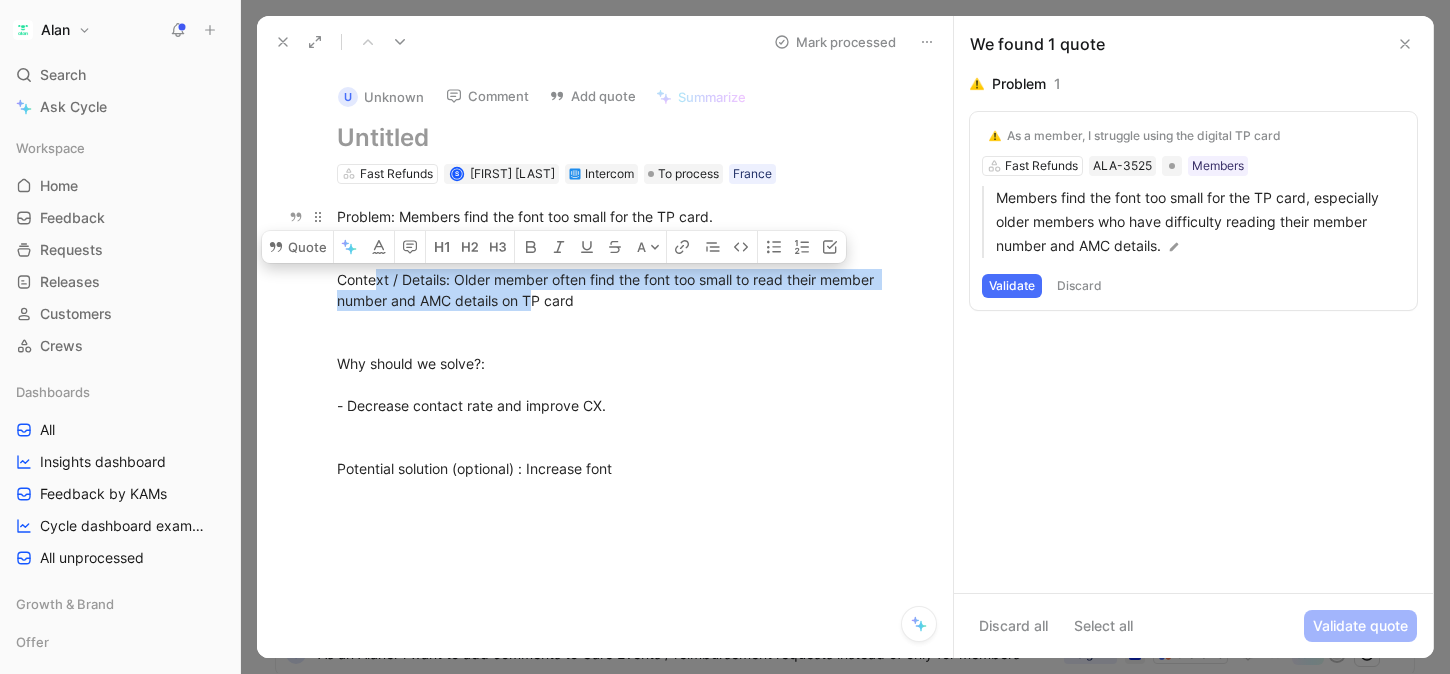 drag, startPoint x: 377, startPoint y: 281, endPoint x: 531, endPoint y: 293, distance: 154.46683 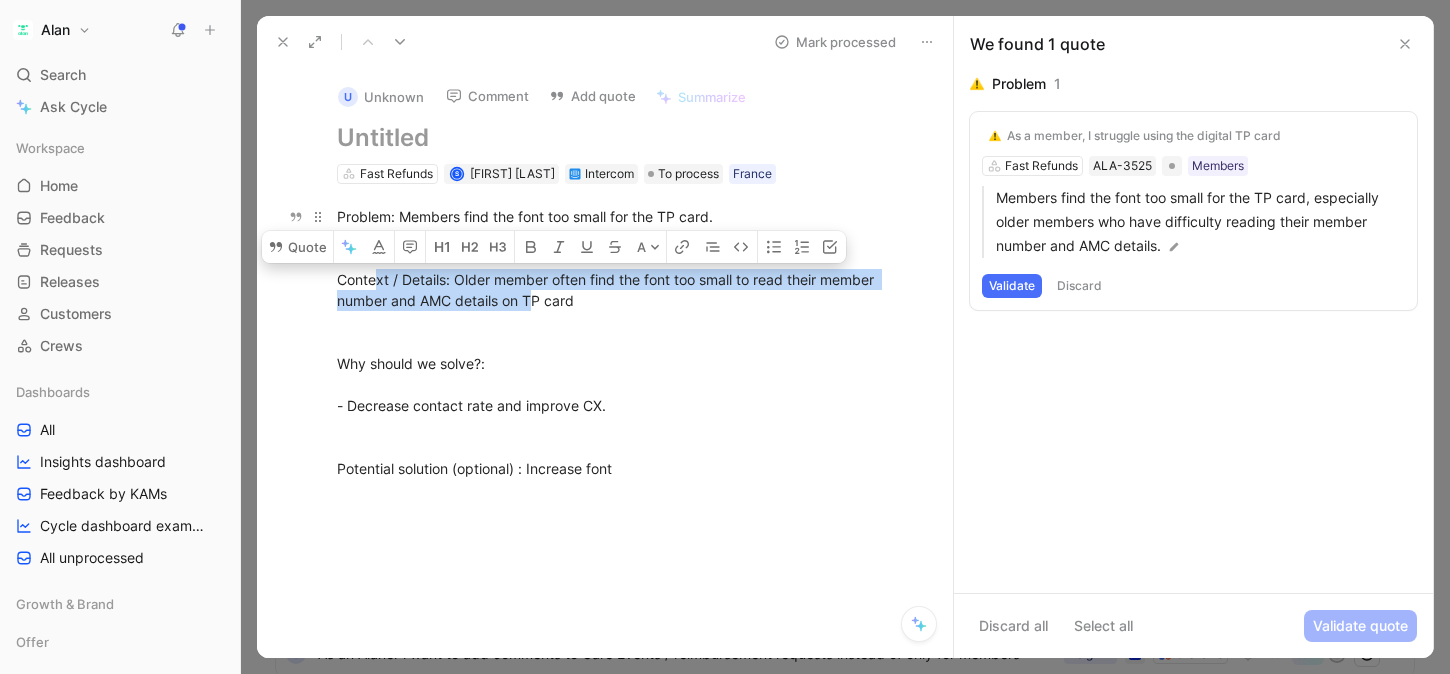 click on "Problem: Members find the font too small for the TP card.
Context / Details: Older member often find the font too small to read their member number and AMC details on TP card
Why should we solve?:
- Decrease contact rate and improve CX.
Potential solution (optional) : Increase font" at bounding box center (626, 342) 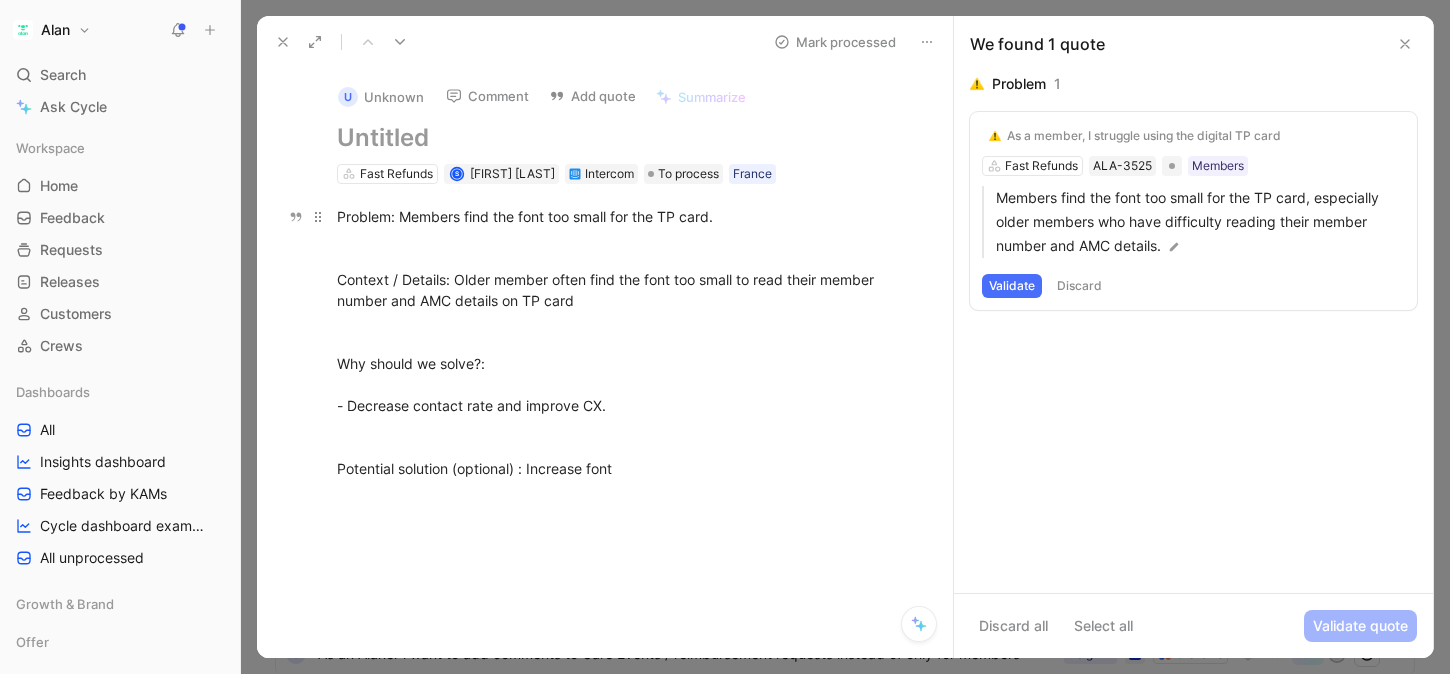 click on "Problem: Members find the font too small for the TP card.
Context / Details: Older member often find the font too small to read their member number and AMC details on TP card
Why should we solve?:
- Decrease contact rate and improve CX.
Potential solution (optional) : Increase font" at bounding box center [626, 342] 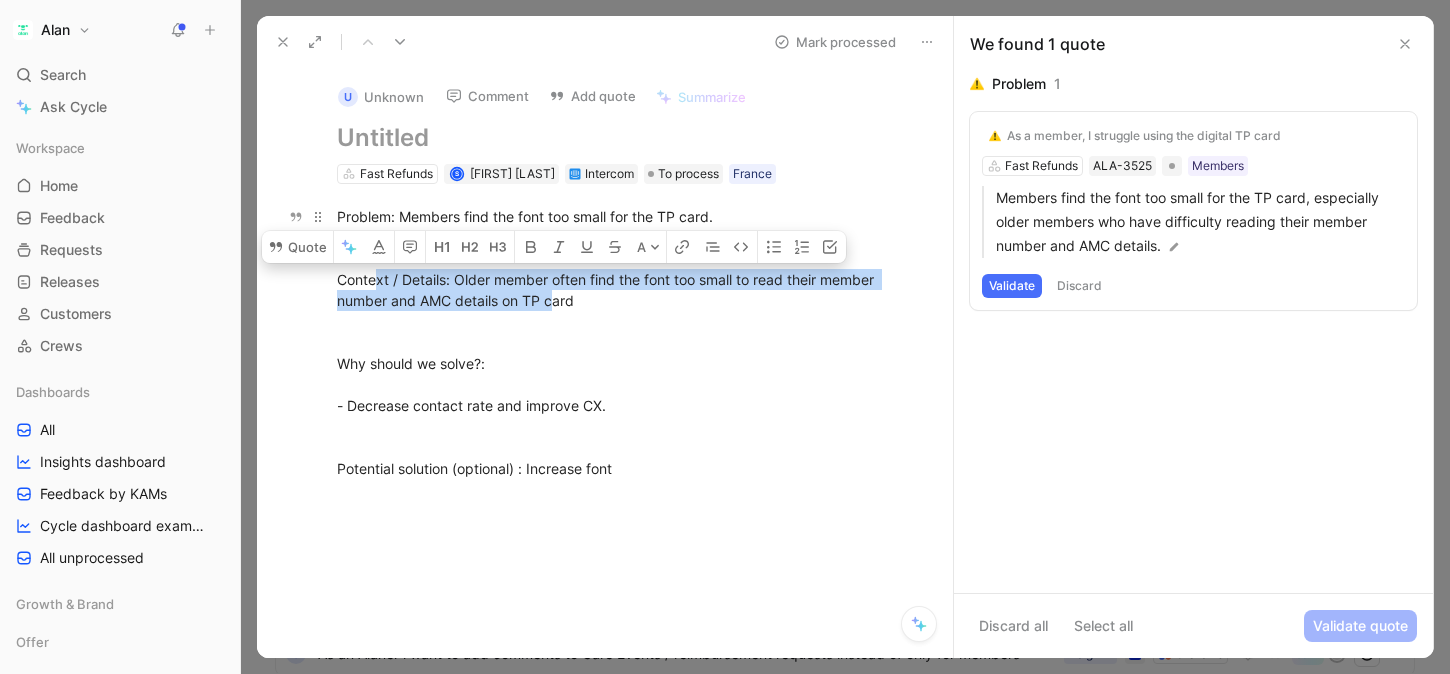 drag, startPoint x: 556, startPoint y: 293, endPoint x: 379, endPoint y: 281, distance: 177.40631 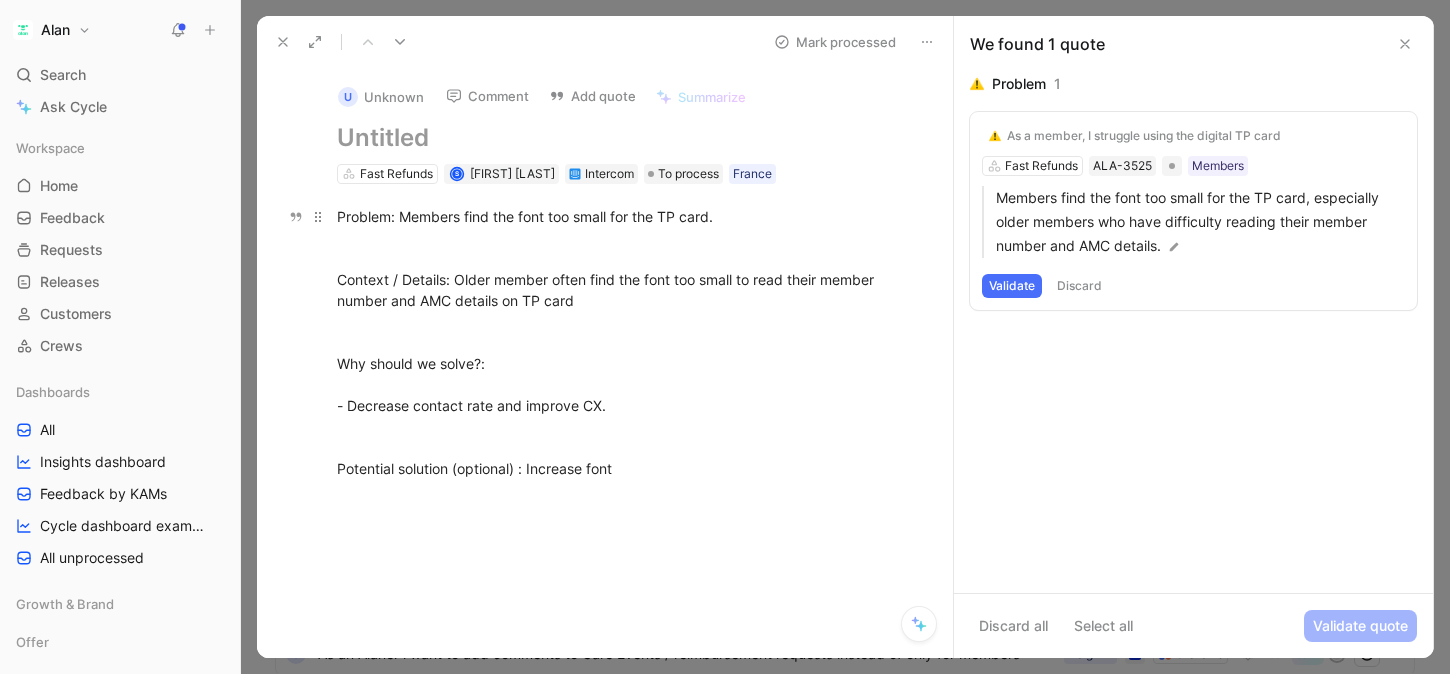 click on "Problem: Members find the font too small for the TP card.
Context / Details: Older member often find the font too small to read their member number and AMC details on TP card
Why should we solve?:
- Decrease contact rate and improve CX.
Potential solution (optional) : Increase font" at bounding box center (626, 342) 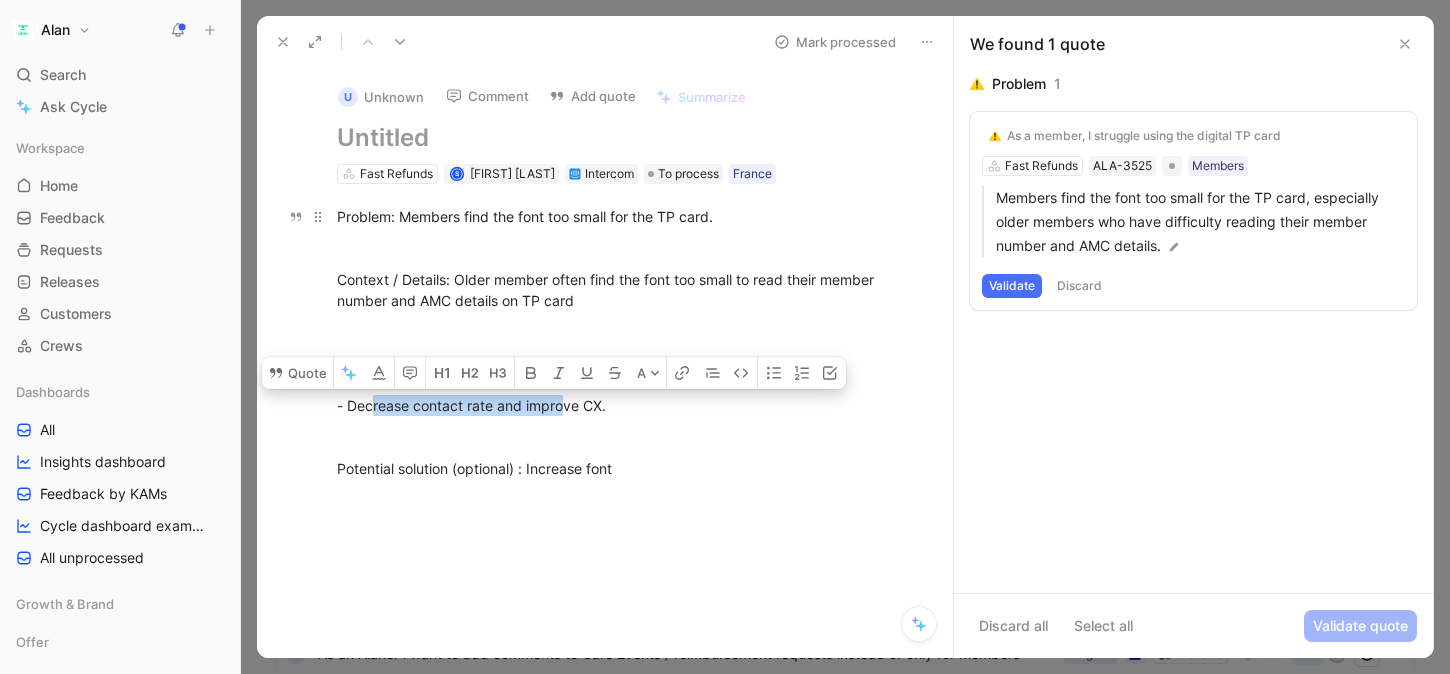 drag, startPoint x: 372, startPoint y: 407, endPoint x: 564, endPoint y: 406, distance: 192.00261 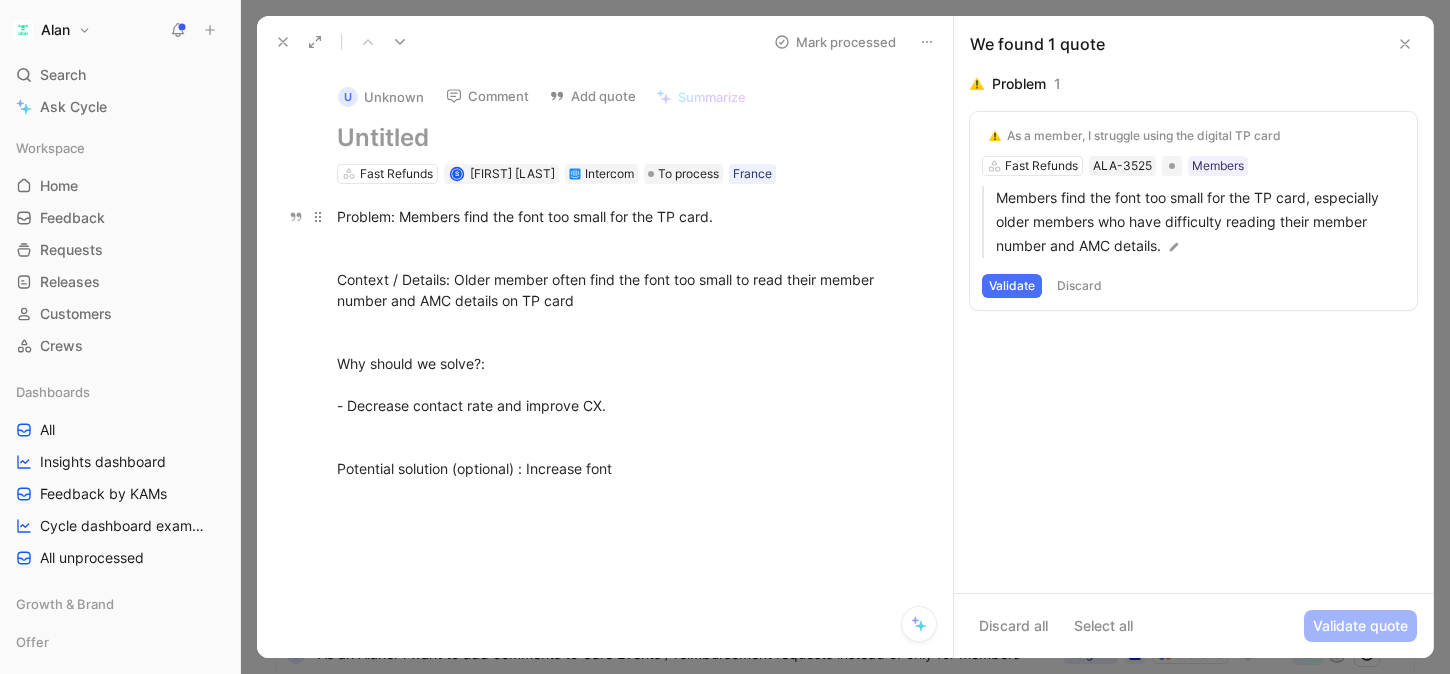 click on "Problem: Members find the font too small for the TP card.
Context / Details: Older member often find the font too small to read their member number and AMC details on TP card
Why should we solve?:
- Decrease contact rate and improve CX.
Potential solution (optional) : Increase font" at bounding box center (626, 342) 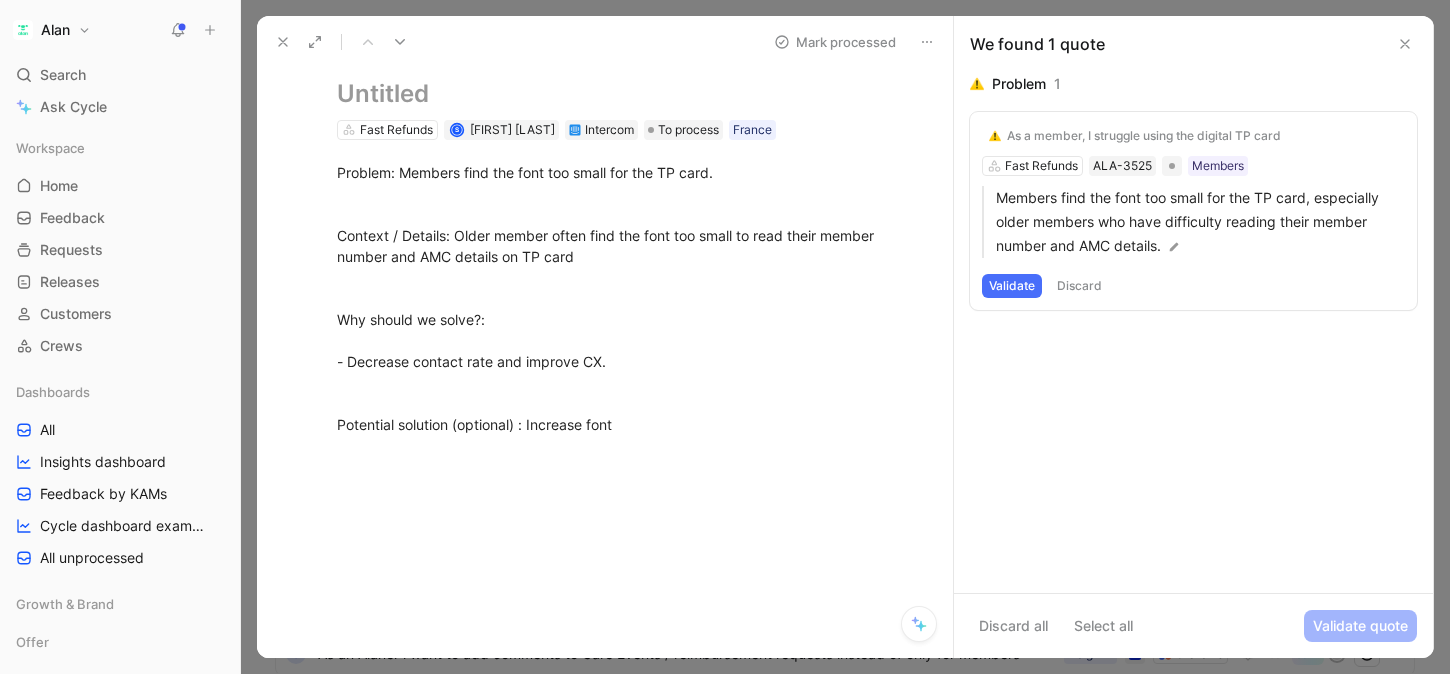 scroll, scrollTop: 0, scrollLeft: 0, axis: both 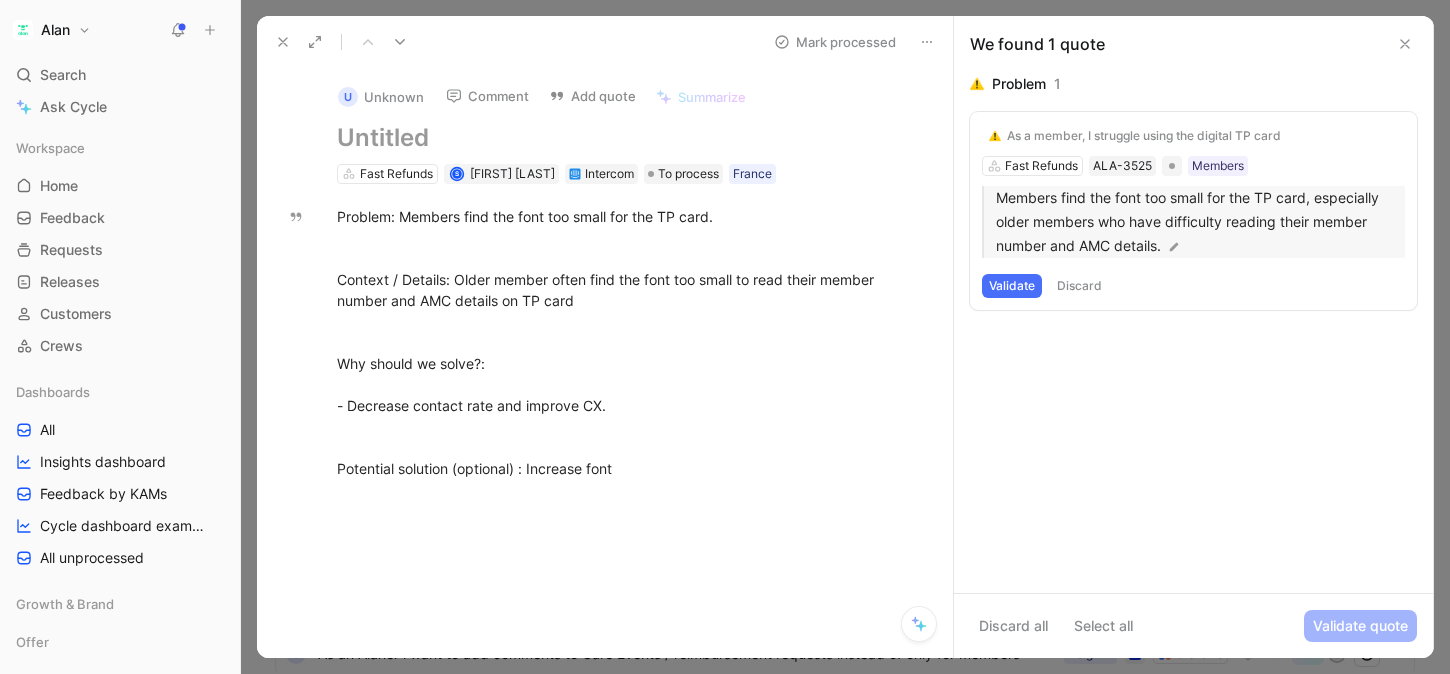 click at bounding box center (1174, 247) 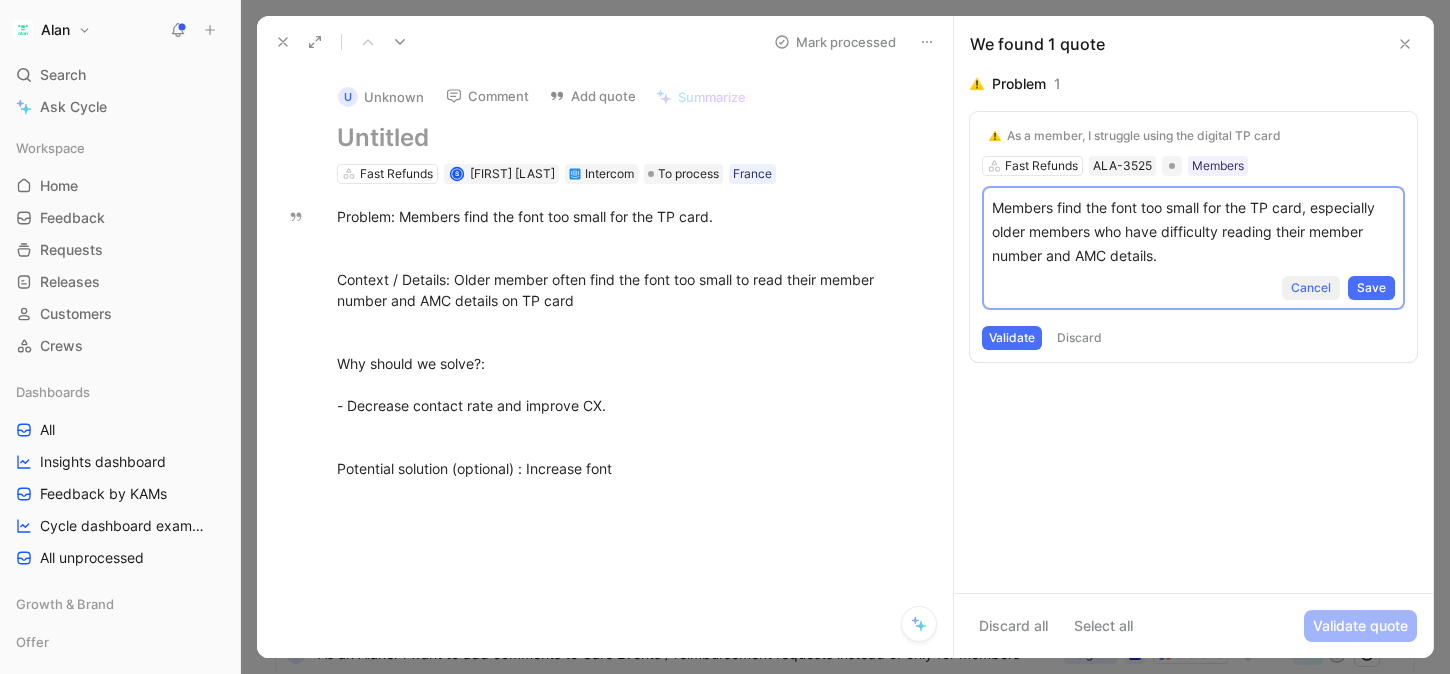 click on "Cancel" at bounding box center (1311, 288) 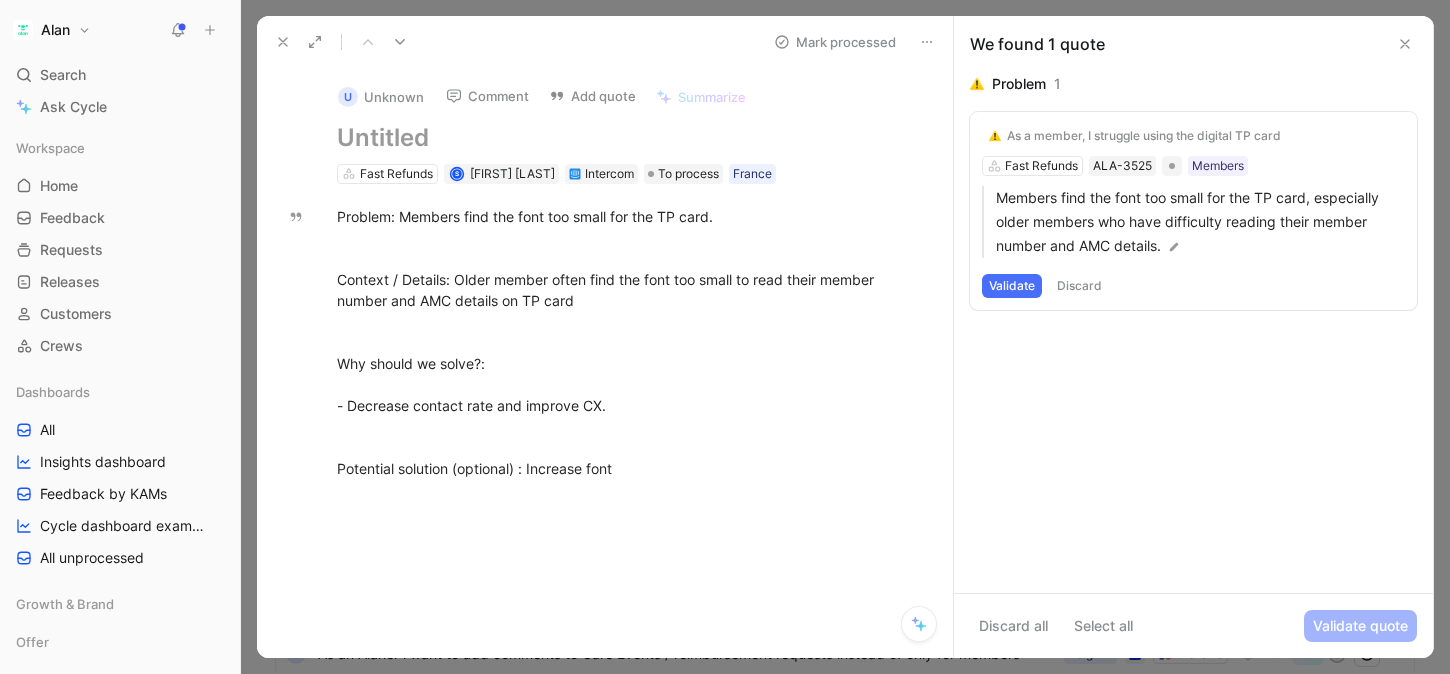 click on "Validate" at bounding box center [1012, 286] 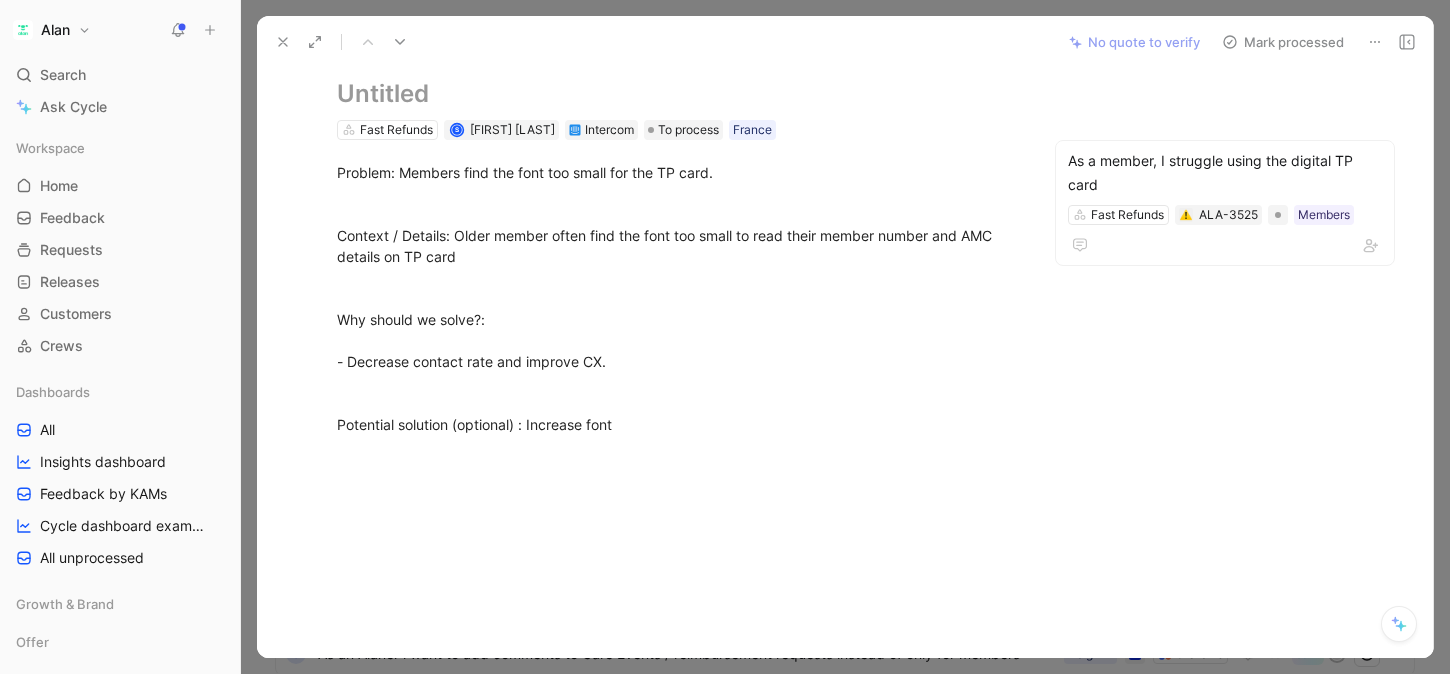 scroll, scrollTop: 0, scrollLeft: 0, axis: both 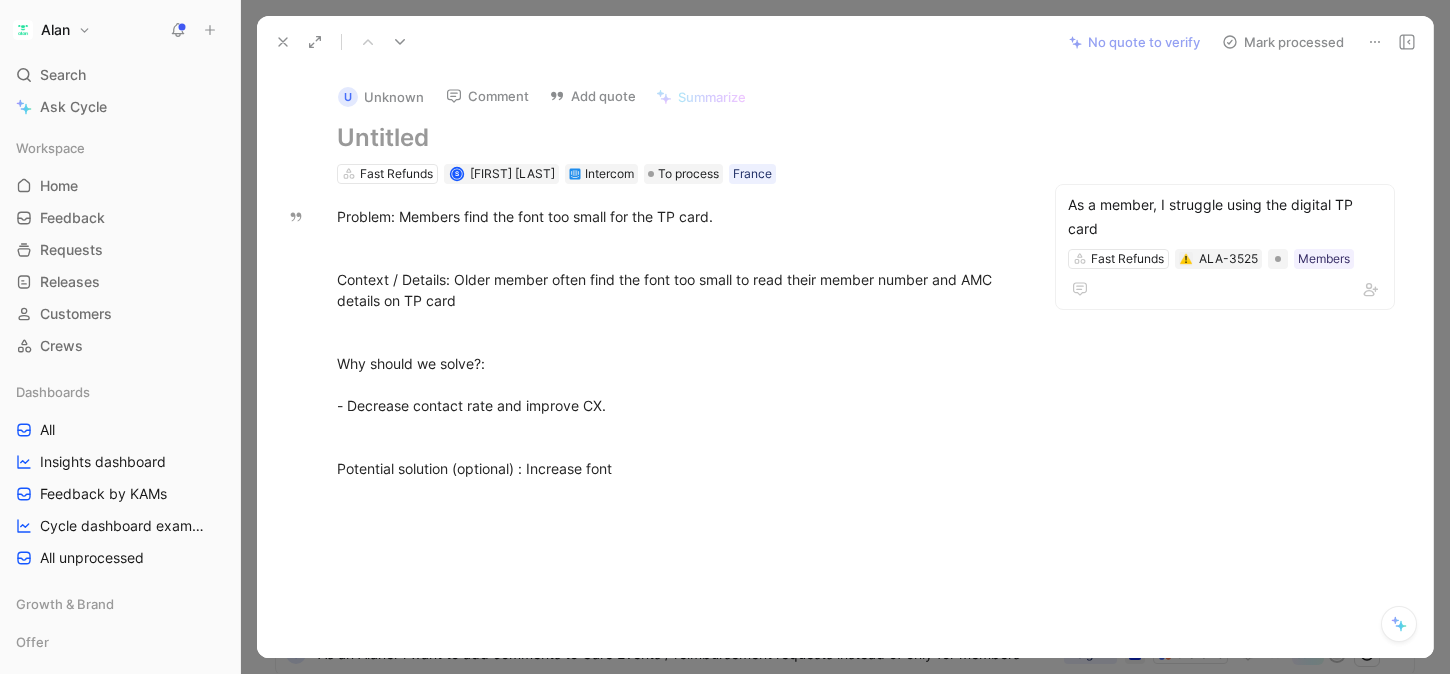 click 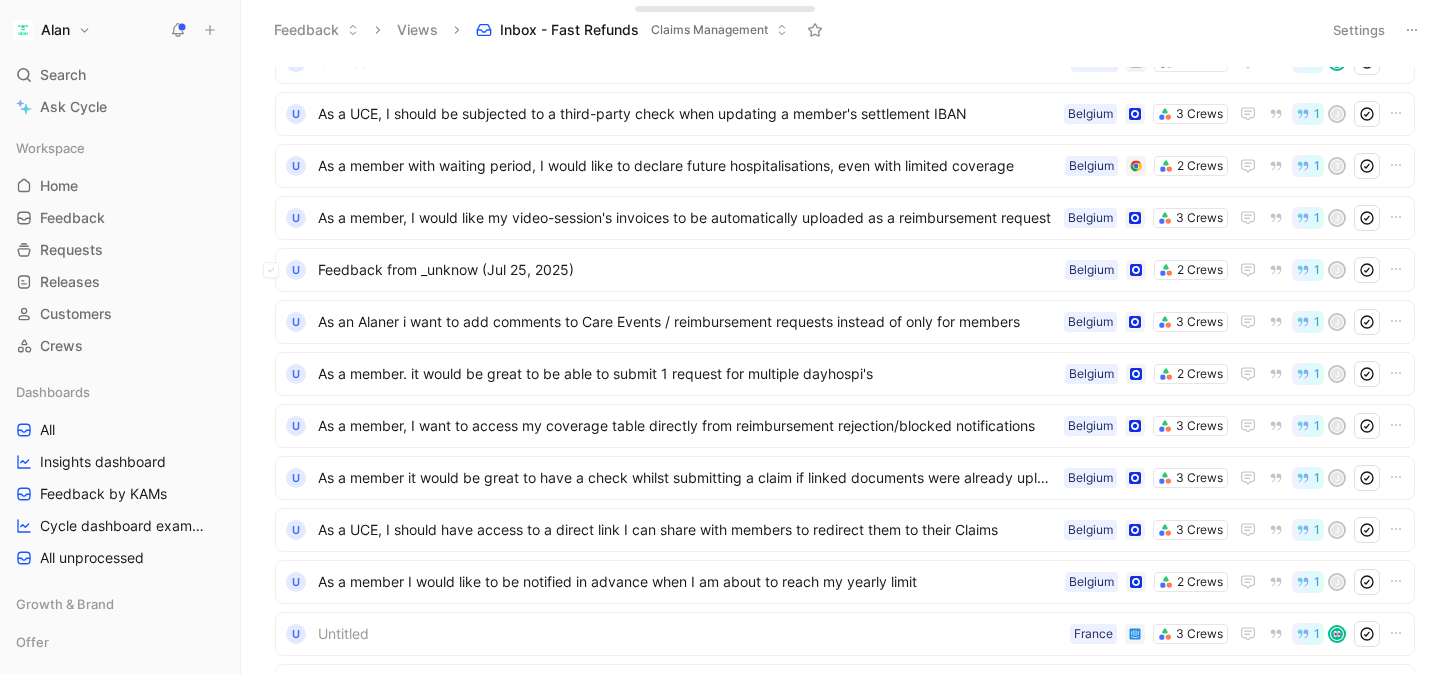 scroll, scrollTop: 0, scrollLeft: 0, axis: both 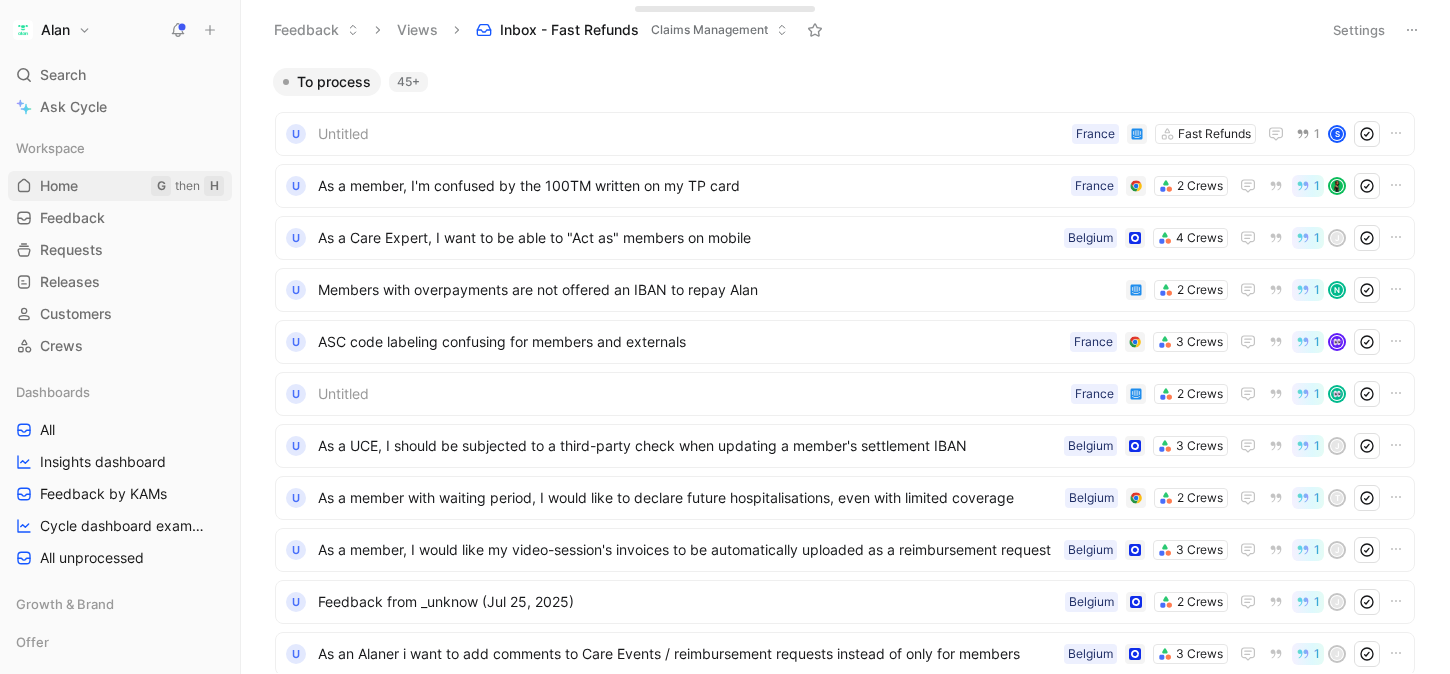 click on "Home G then H" at bounding box center [120, 186] 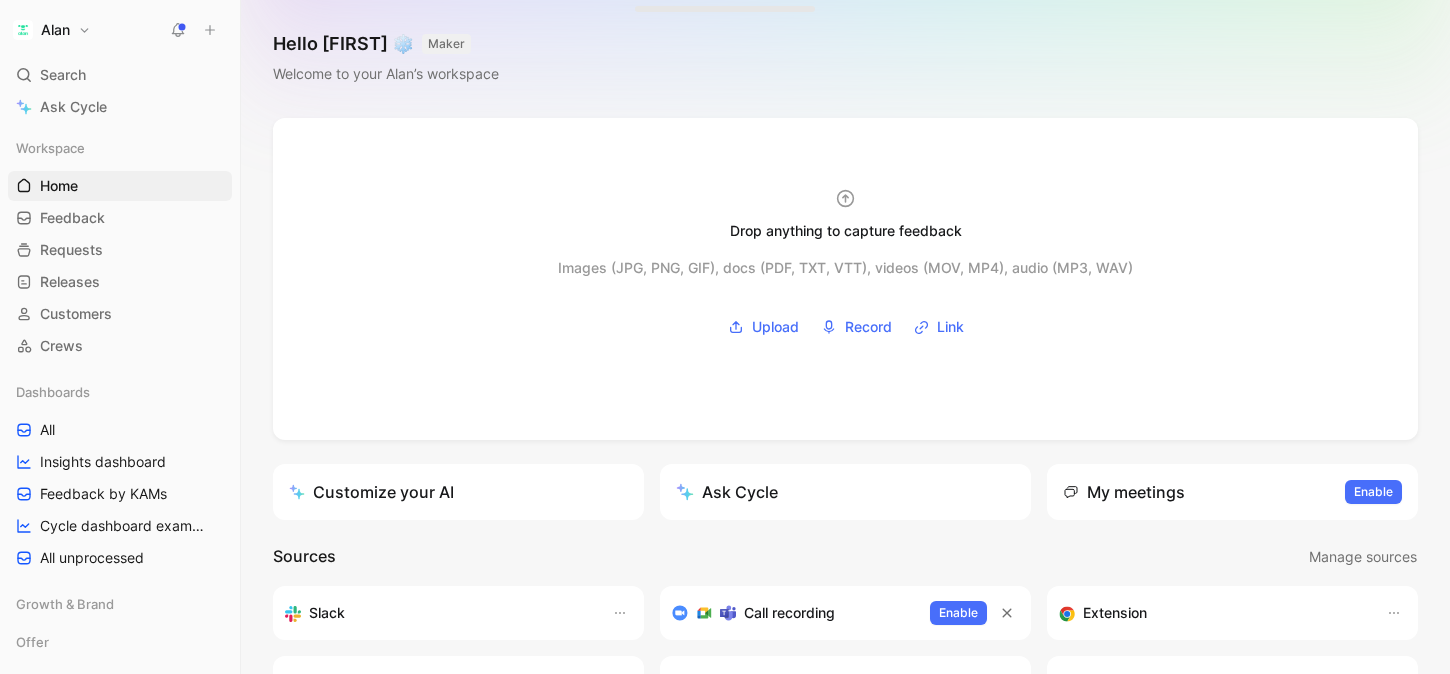 click on "Alan" at bounding box center [52, 30] 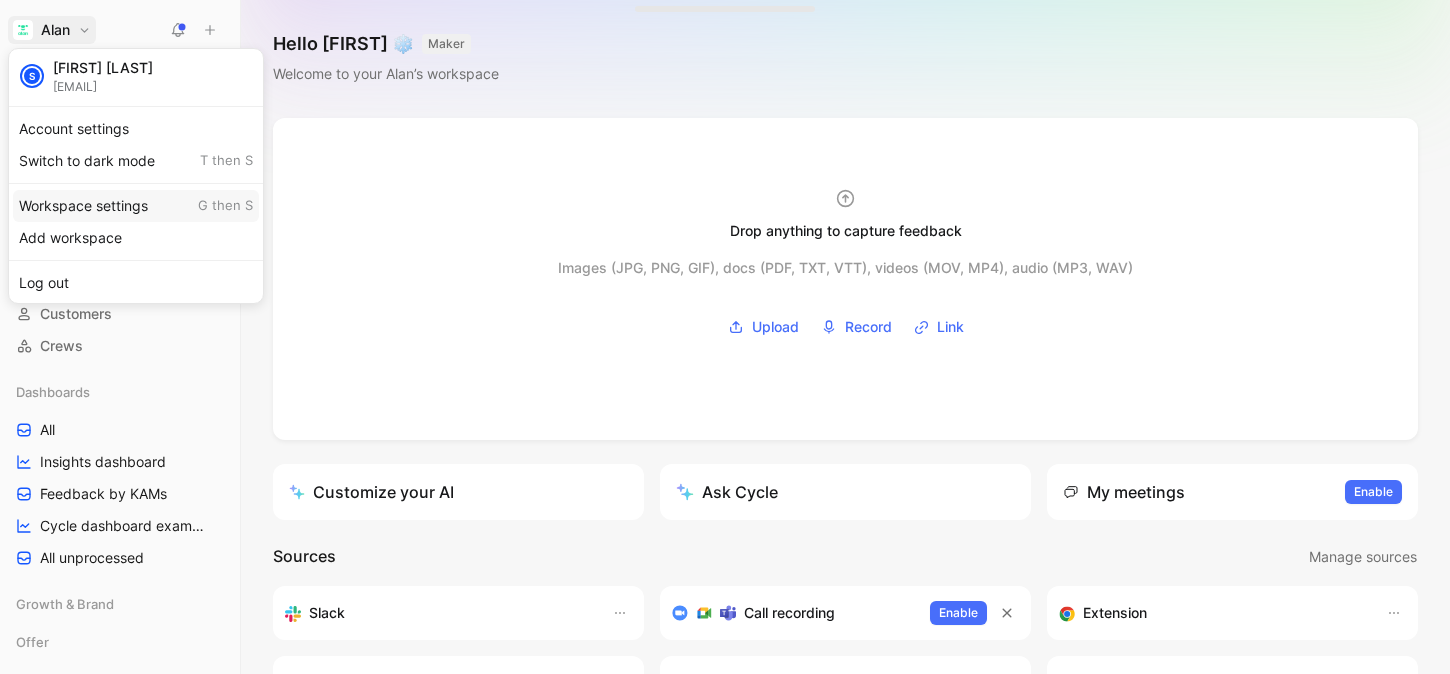 click on "Workspace settings G then S" at bounding box center [136, 206] 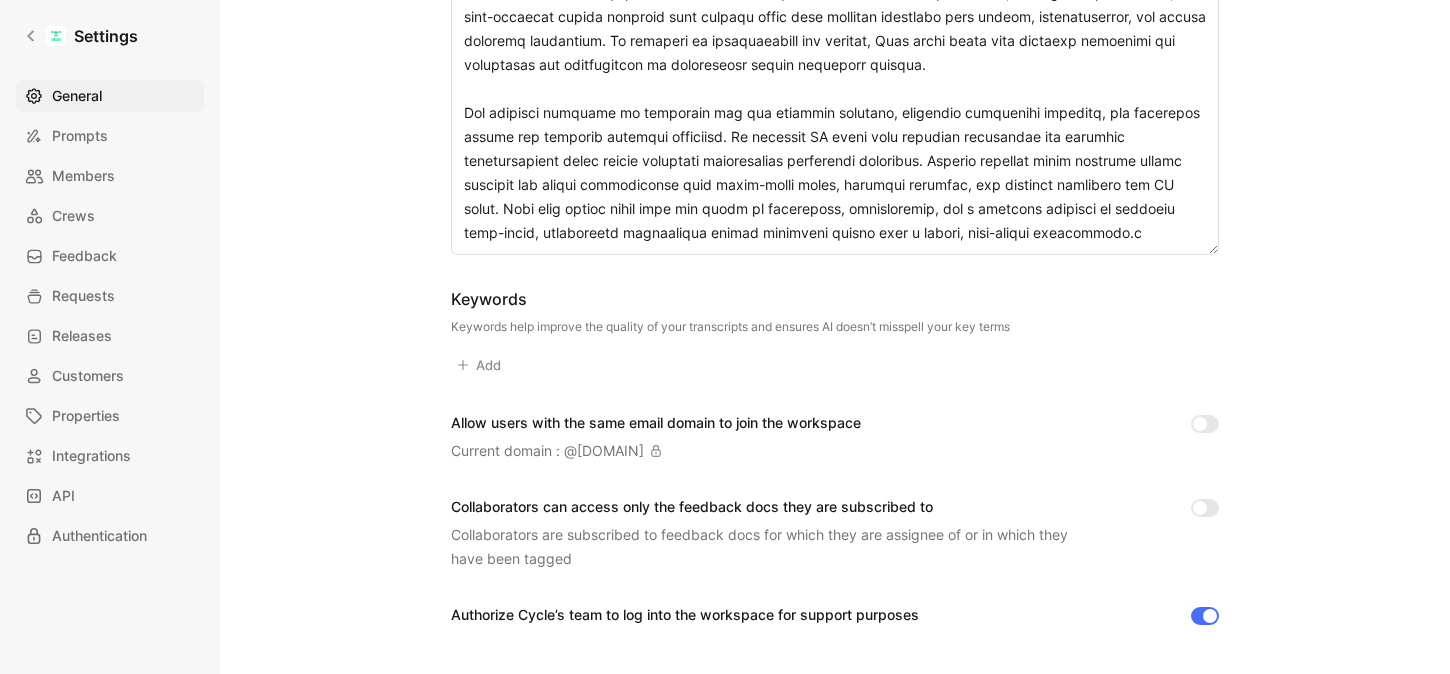 scroll, scrollTop: 459, scrollLeft: 0, axis: vertical 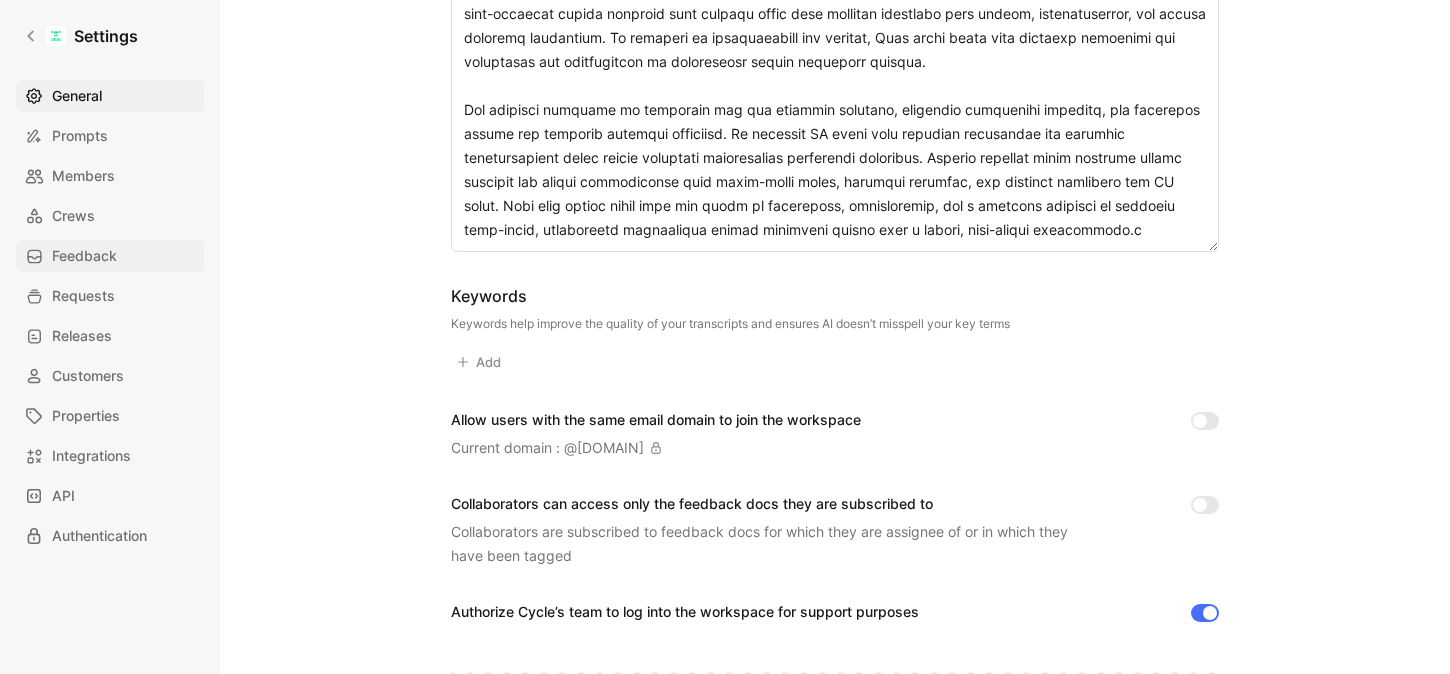 click on "Feedback" at bounding box center (110, 256) 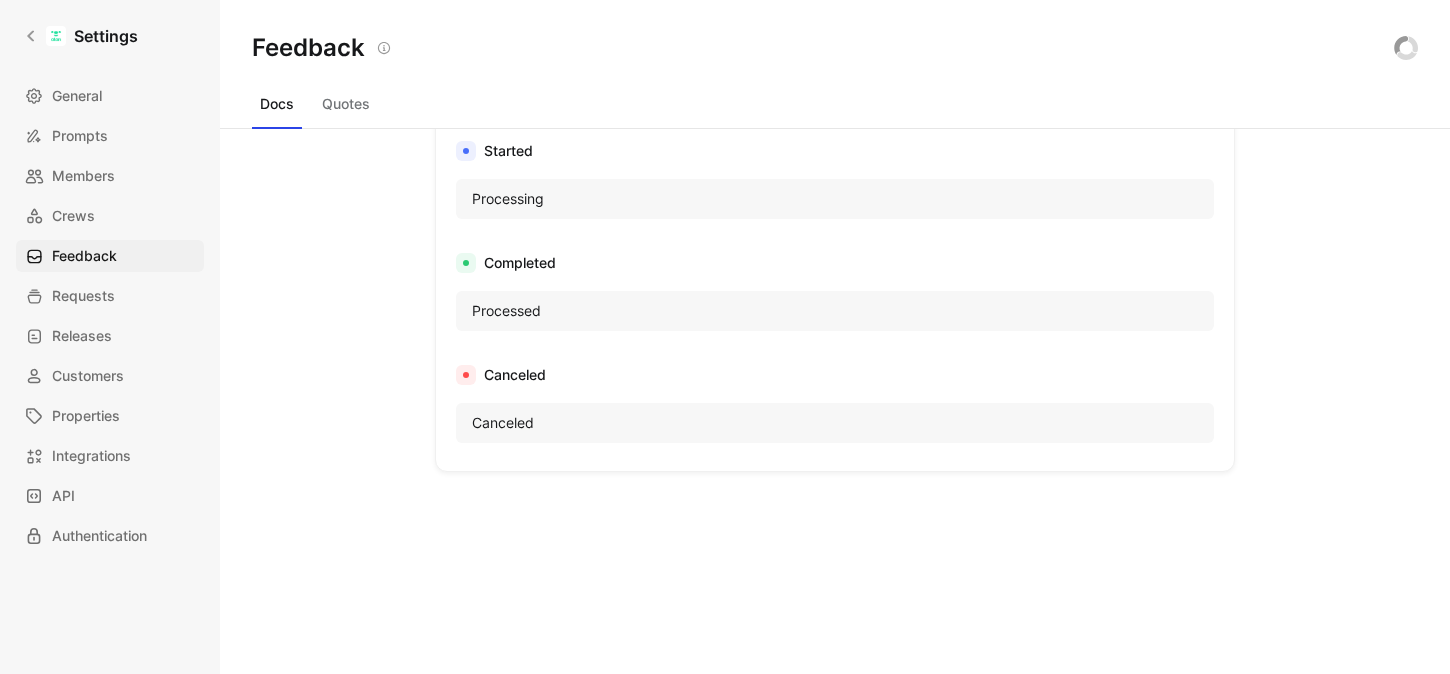 scroll, scrollTop: 0, scrollLeft: 0, axis: both 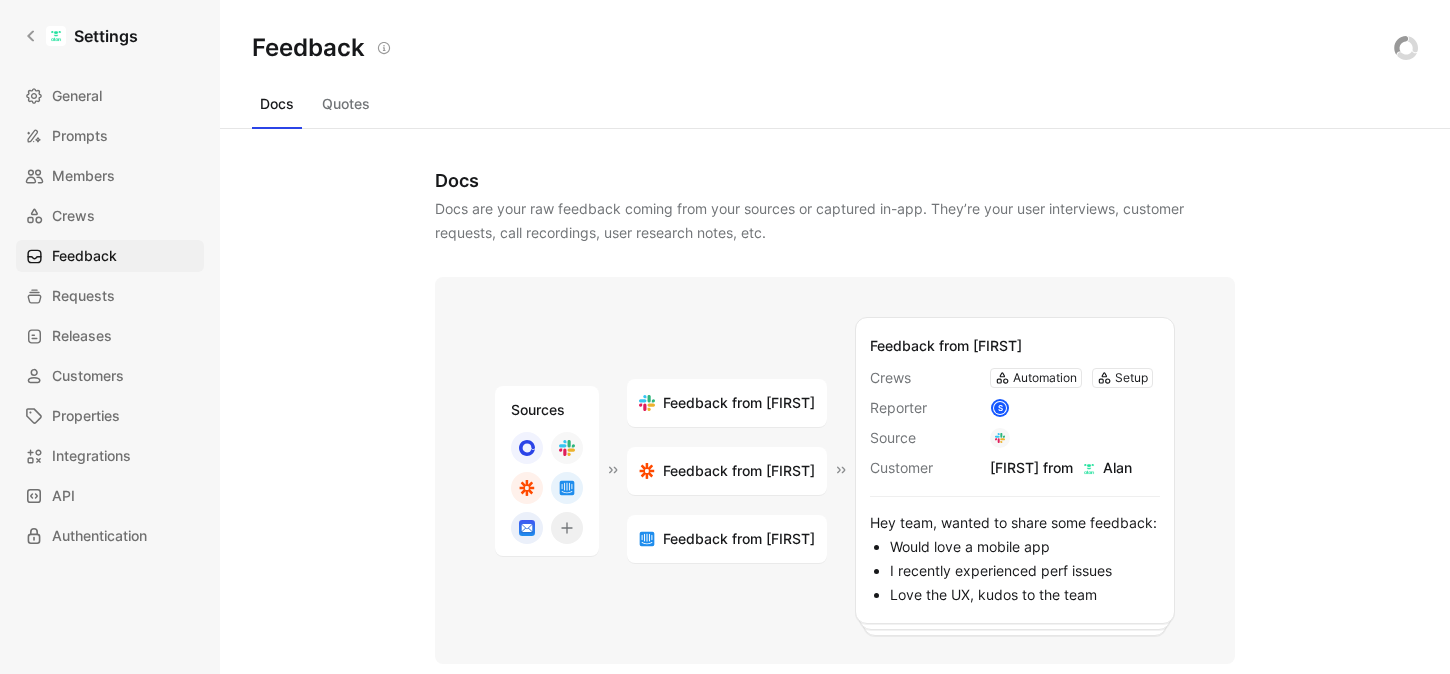 click on "Quotes" at bounding box center (346, 104) 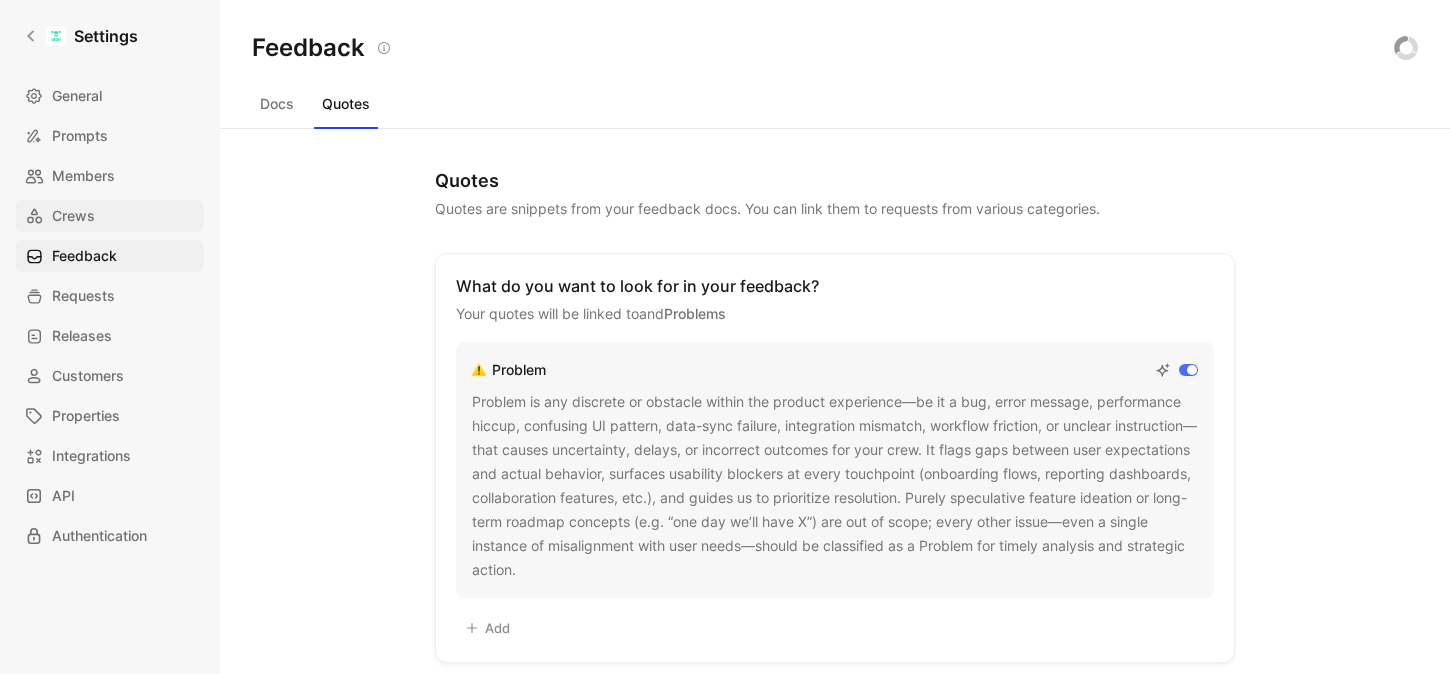 click on "Crews" at bounding box center (73, 216) 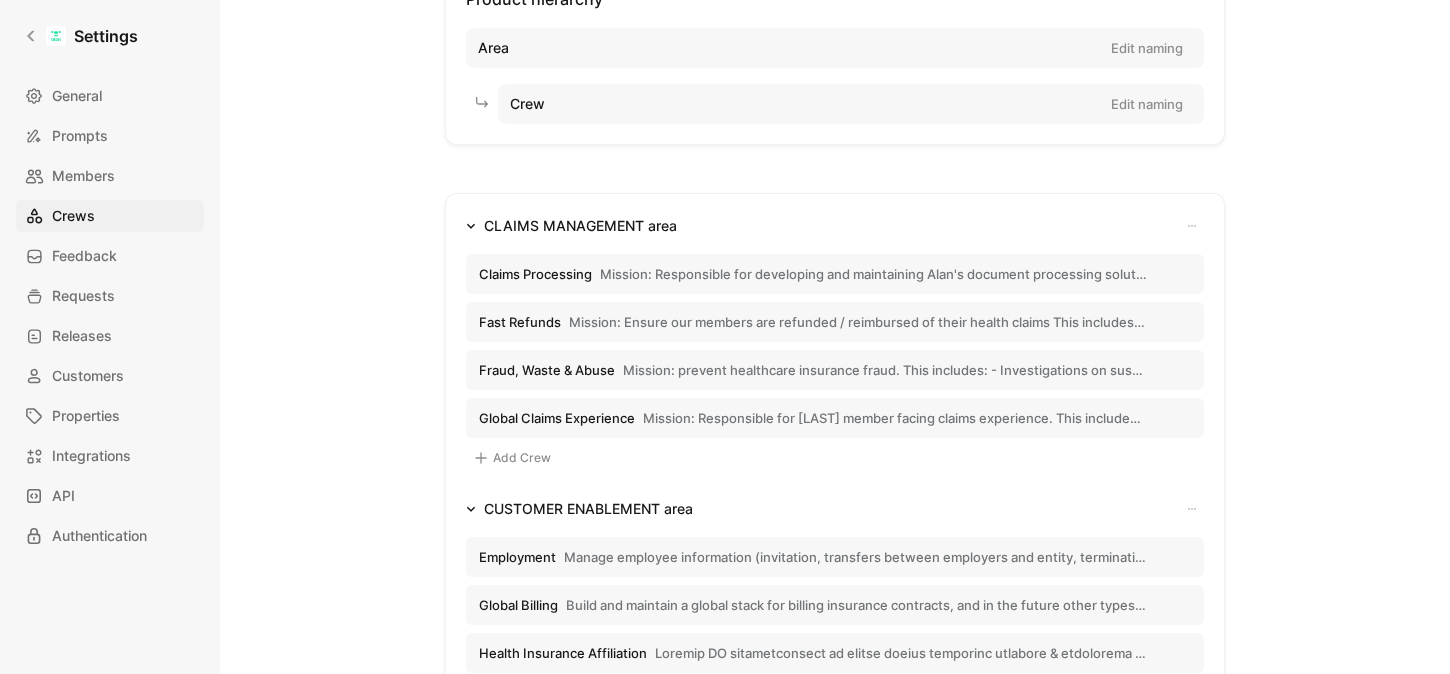 scroll, scrollTop: 155, scrollLeft: 0, axis: vertical 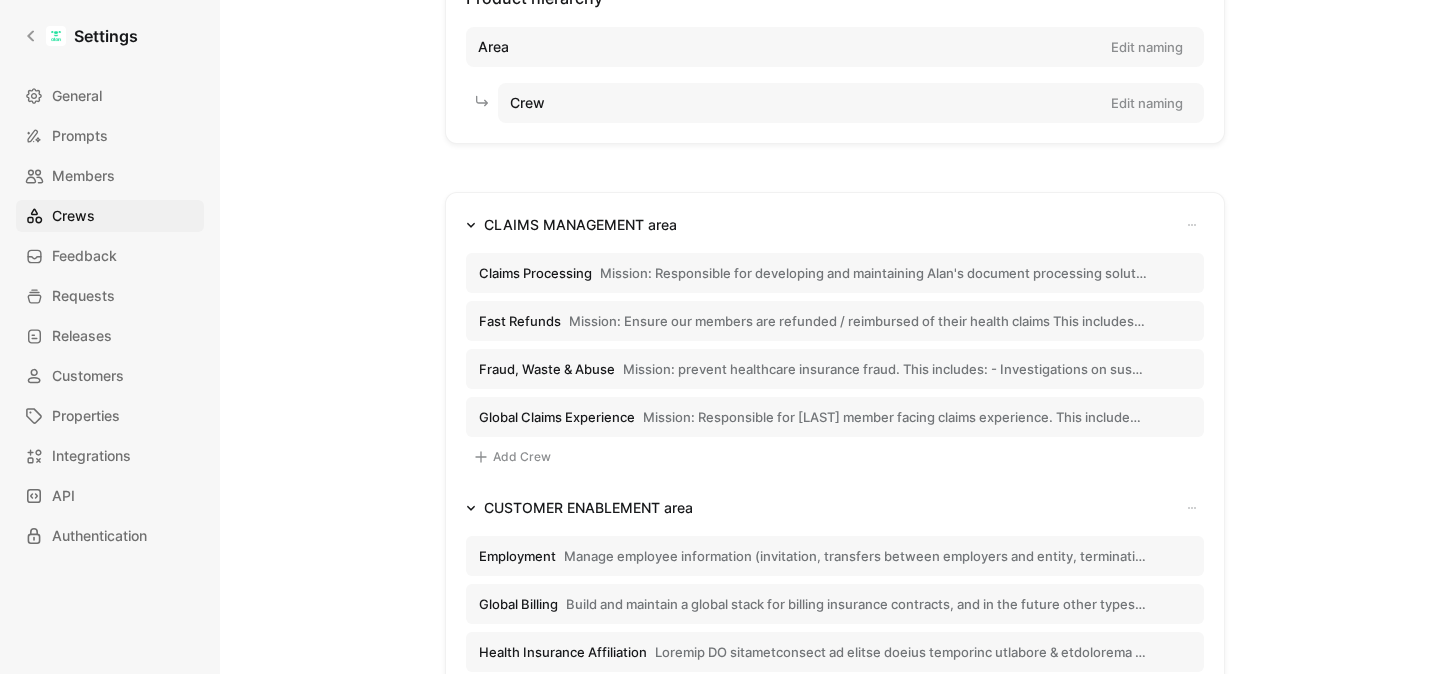 click on "Mission: Ensure our members are refunded / reimbursed of their health claims
This includes mostly technical processes and a few member facing flows:
- Managing the Tiers-Payant (partial and total): delivery of TP cards, accessibility of the digital TP card, management of TP rights activation, TP referent management for children
- Managing Télétransmission activation: connection requests with Sécurité Sociale (CPAM/MGEN), member flows to solve connection issues (upload attestation Ameli, ...)
- Managing our payout provider Revolut to ensure our members receive the reimbursements on their accounts
- Managing the delivery of the physical Tiers-Payant (TP) card or the accessibility of the digital + virtual TP Card.
This does not include Prévoyance Claims, like work stoppages.
This does not cover ensuring sure members understand their reimbursements in their app." at bounding box center (858, 321) 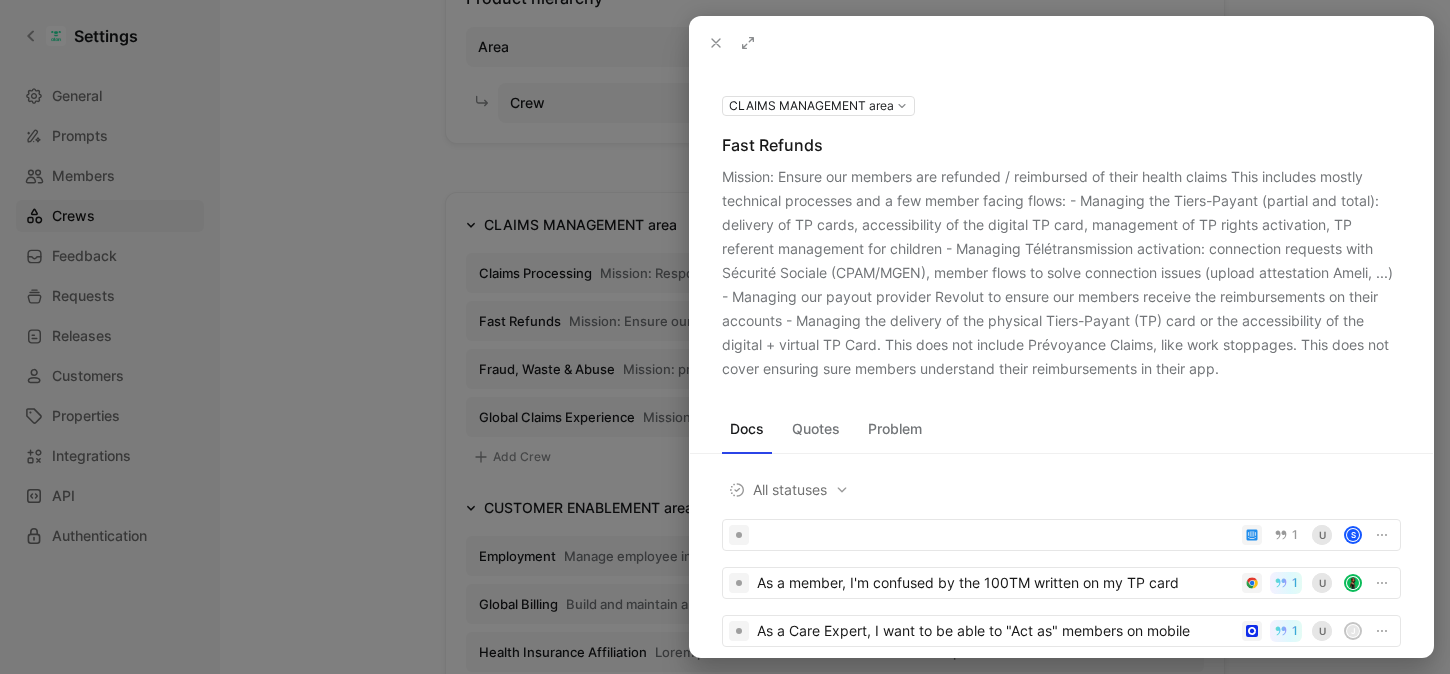 click on "Quotes" at bounding box center (816, 429) 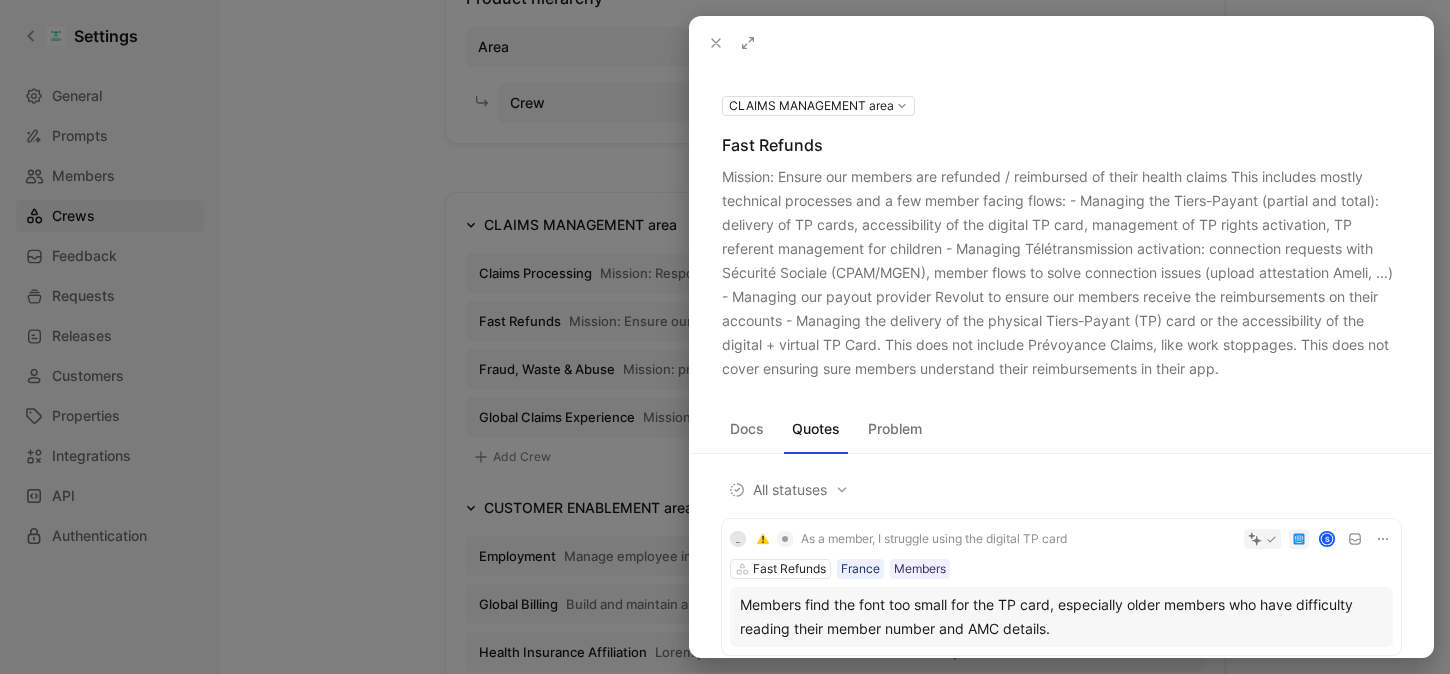 click on "Problem" at bounding box center (895, 429) 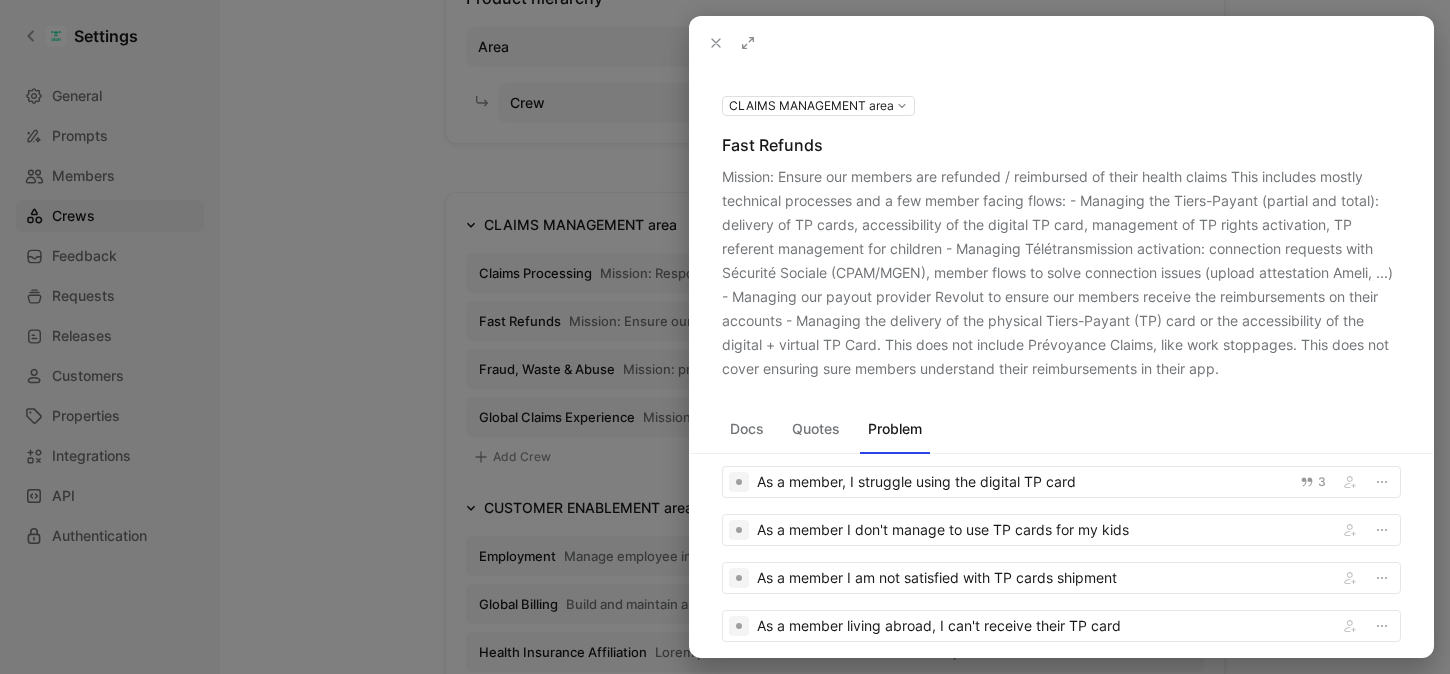 scroll, scrollTop: 288, scrollLeft: 0, axis: vertical 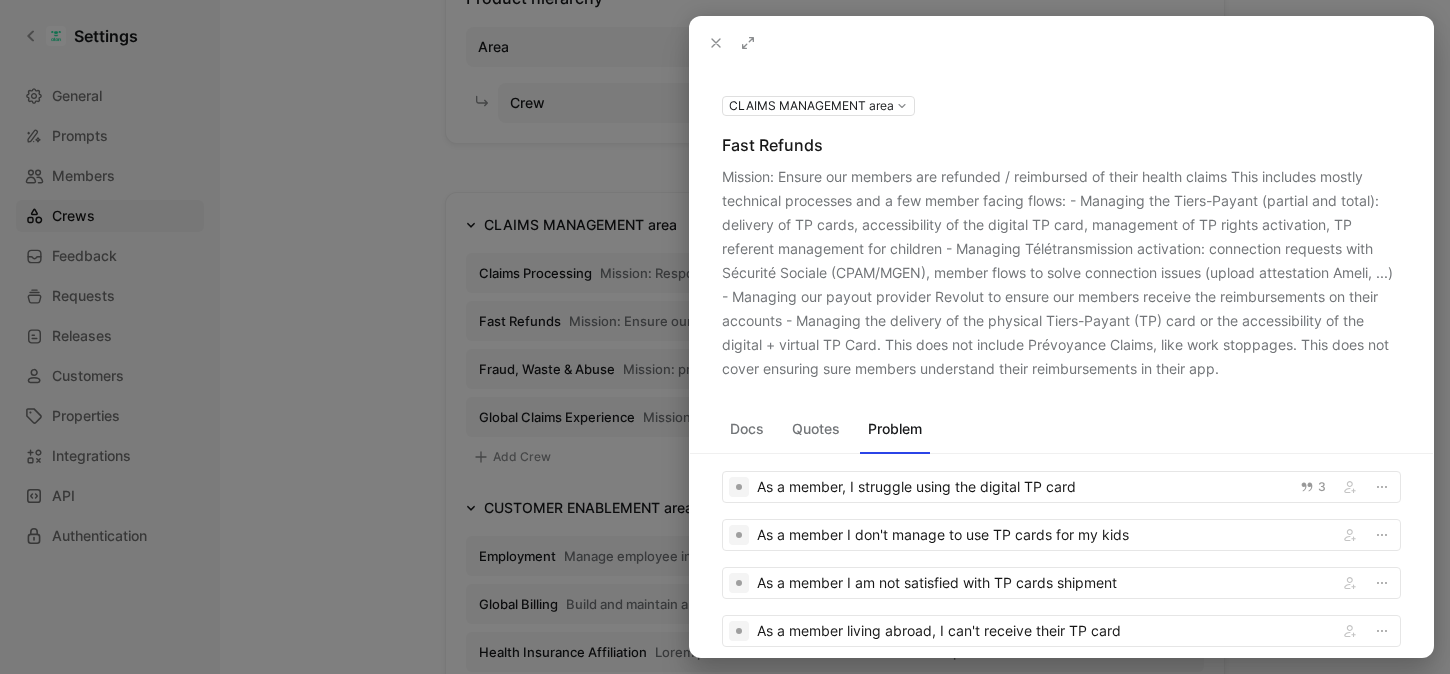 click on "Quotes" at bounding box center (816, 429) 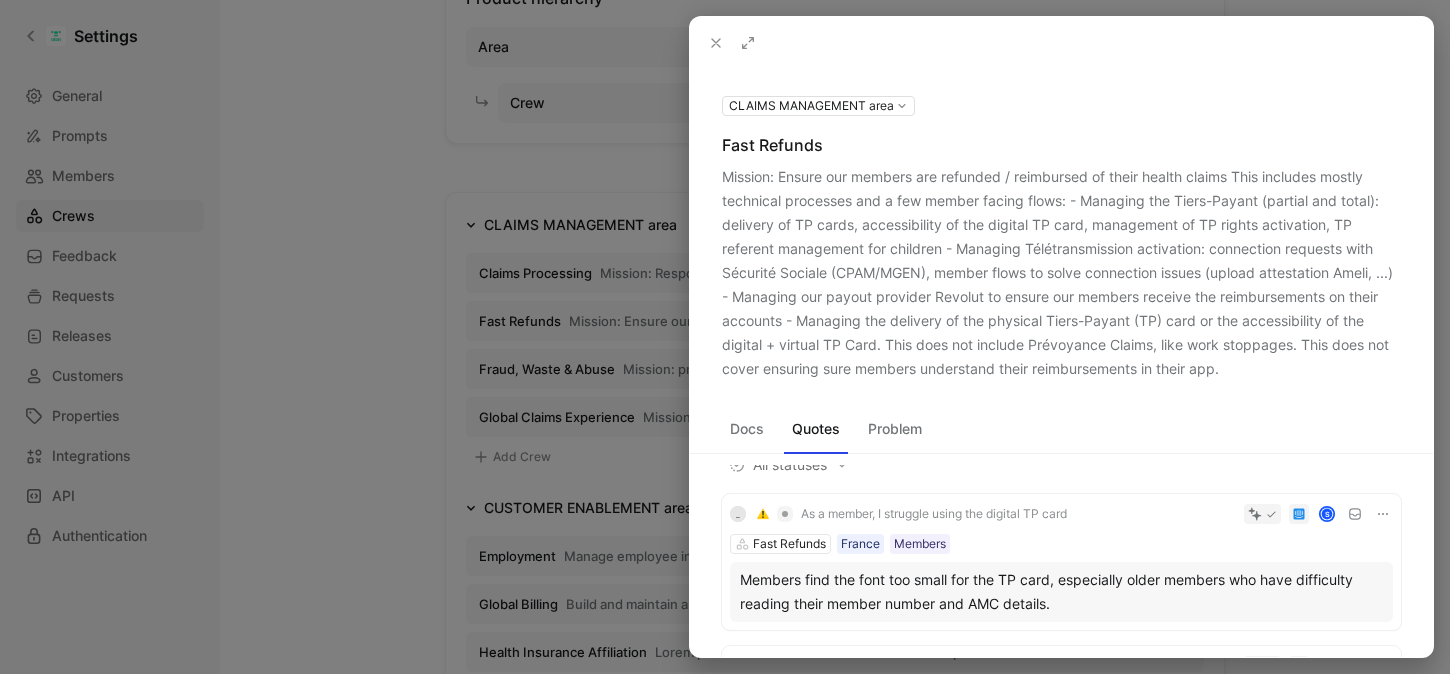 scroll, scrollTop: 46, scrollLeft: 0, axis: vertical 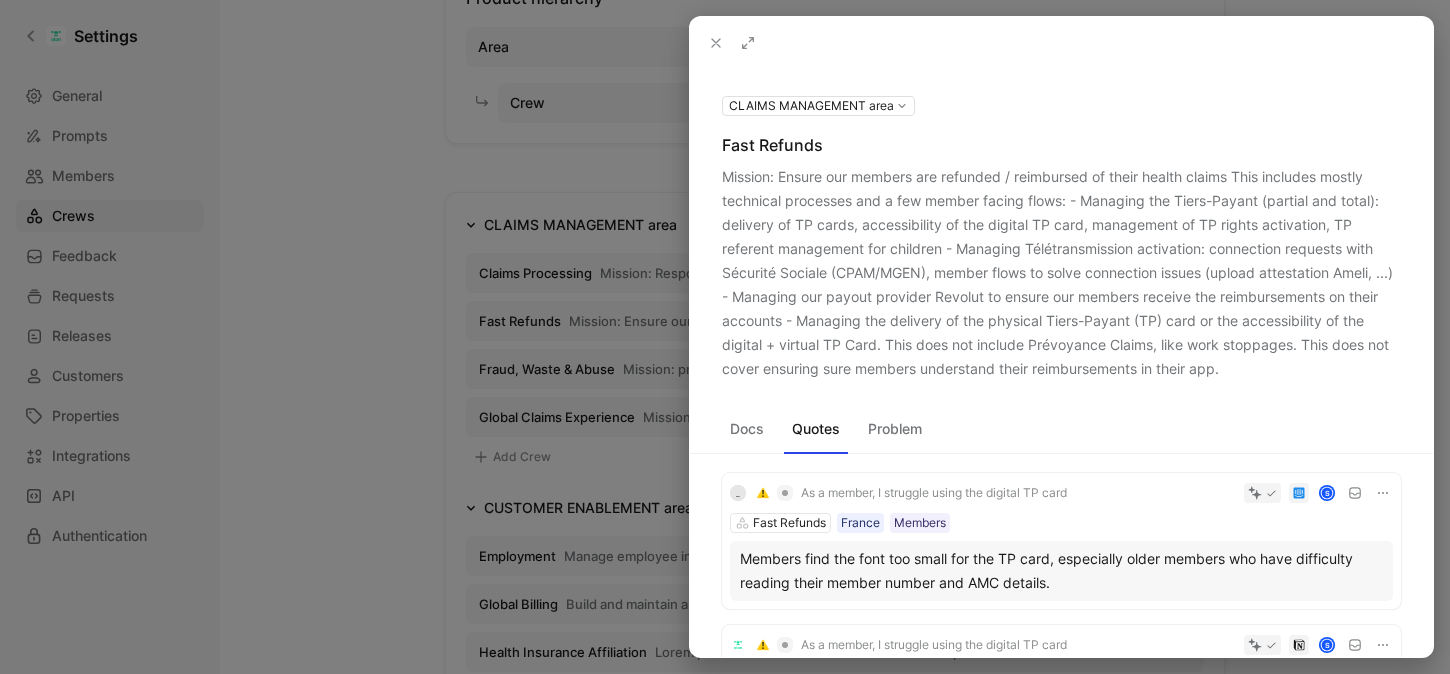 click 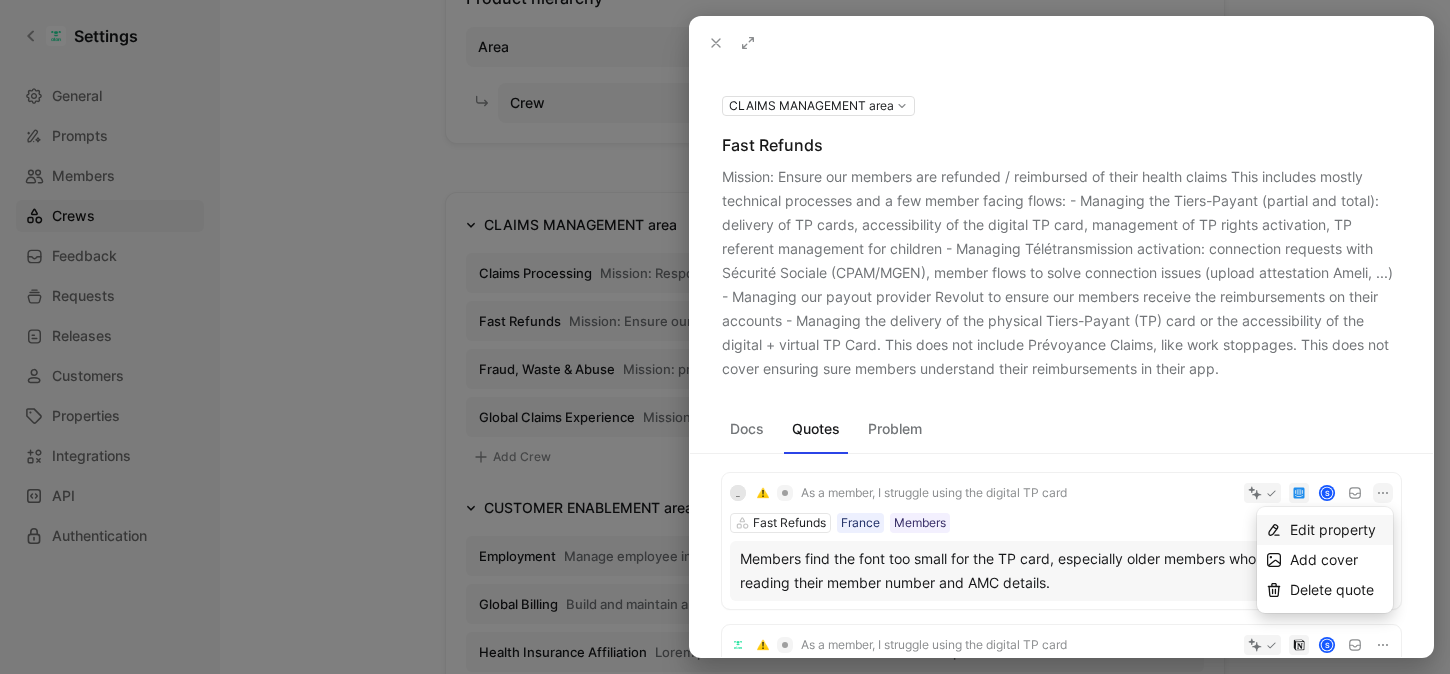 click on "Edit property" at bounding box center [1333, 529] 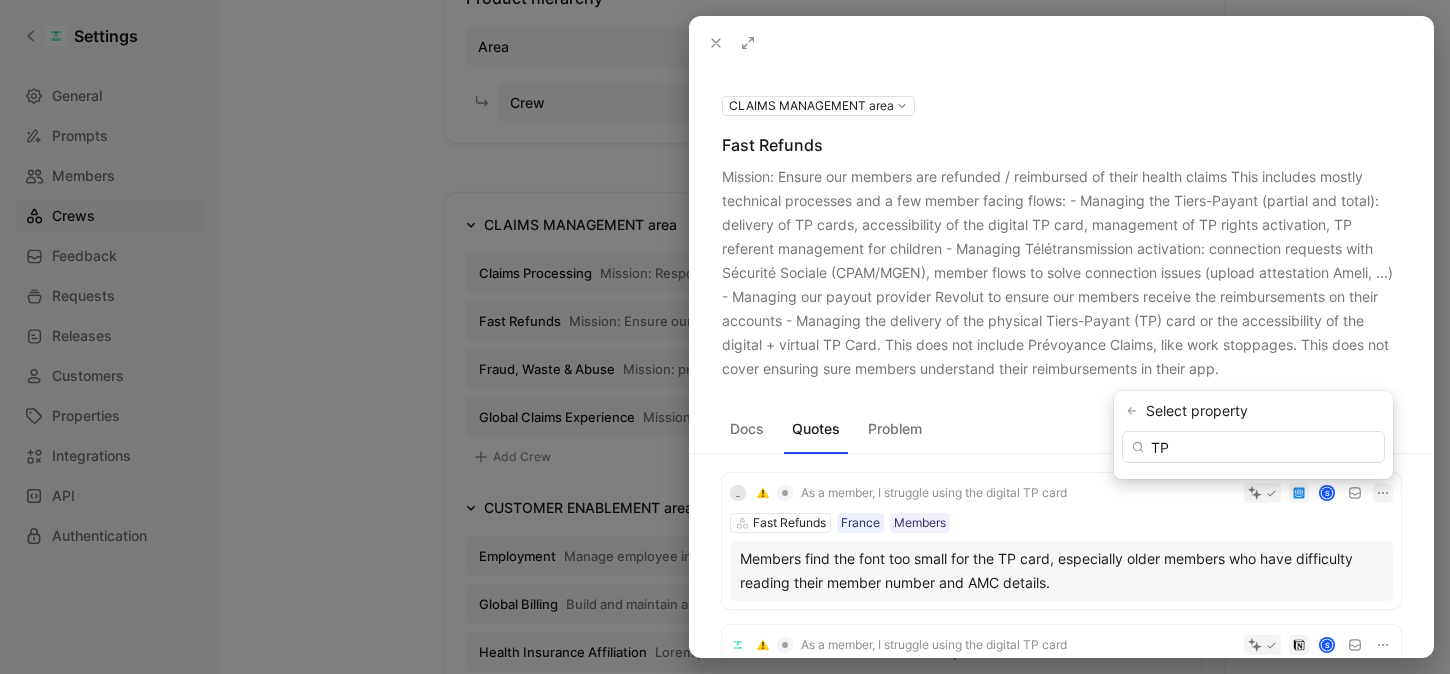 type on "T" 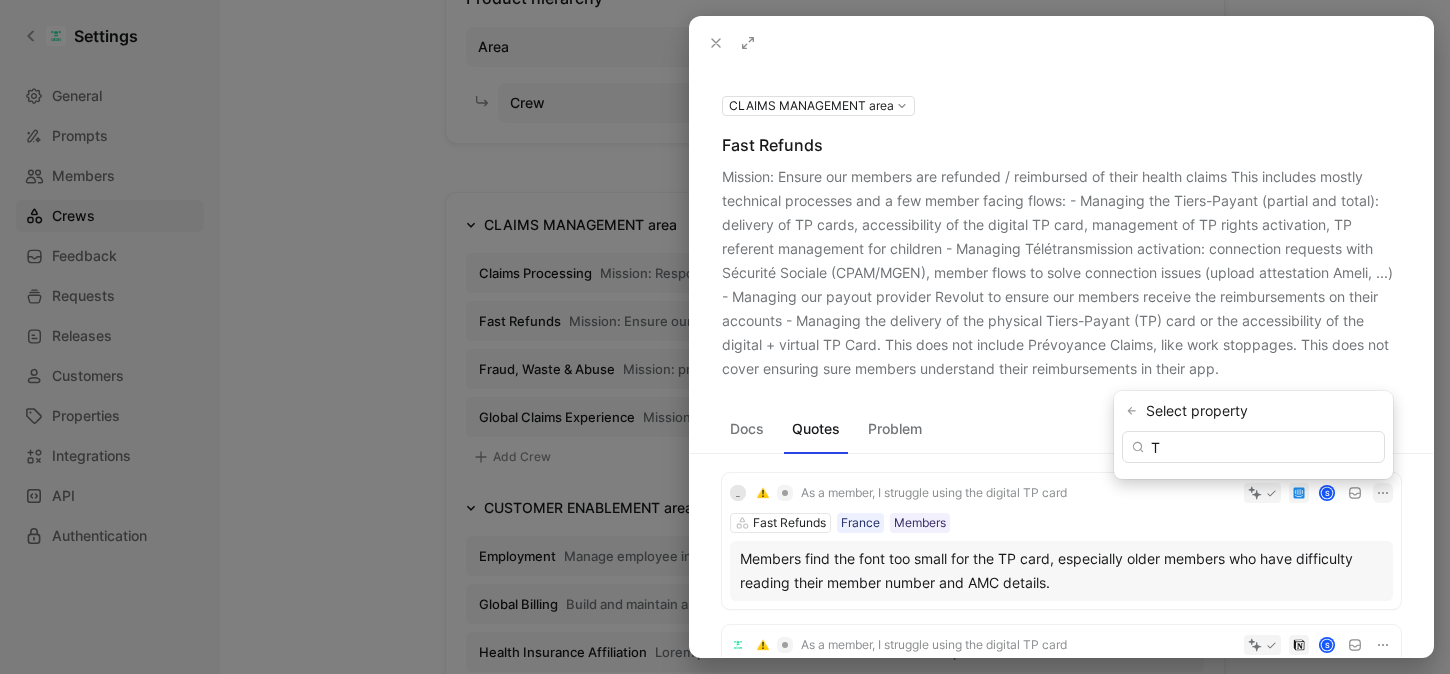 type 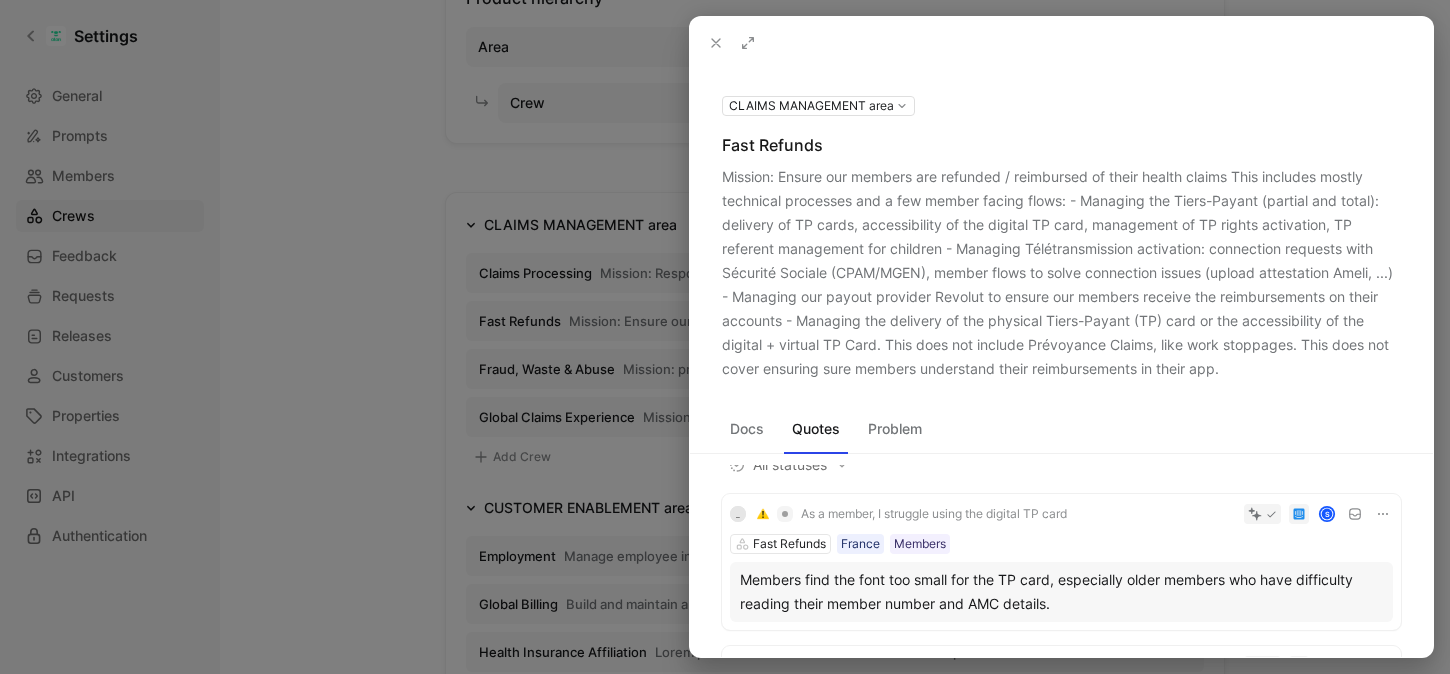 scroll, scrollTop: 19, scrollLeft: 0, axis: vertical 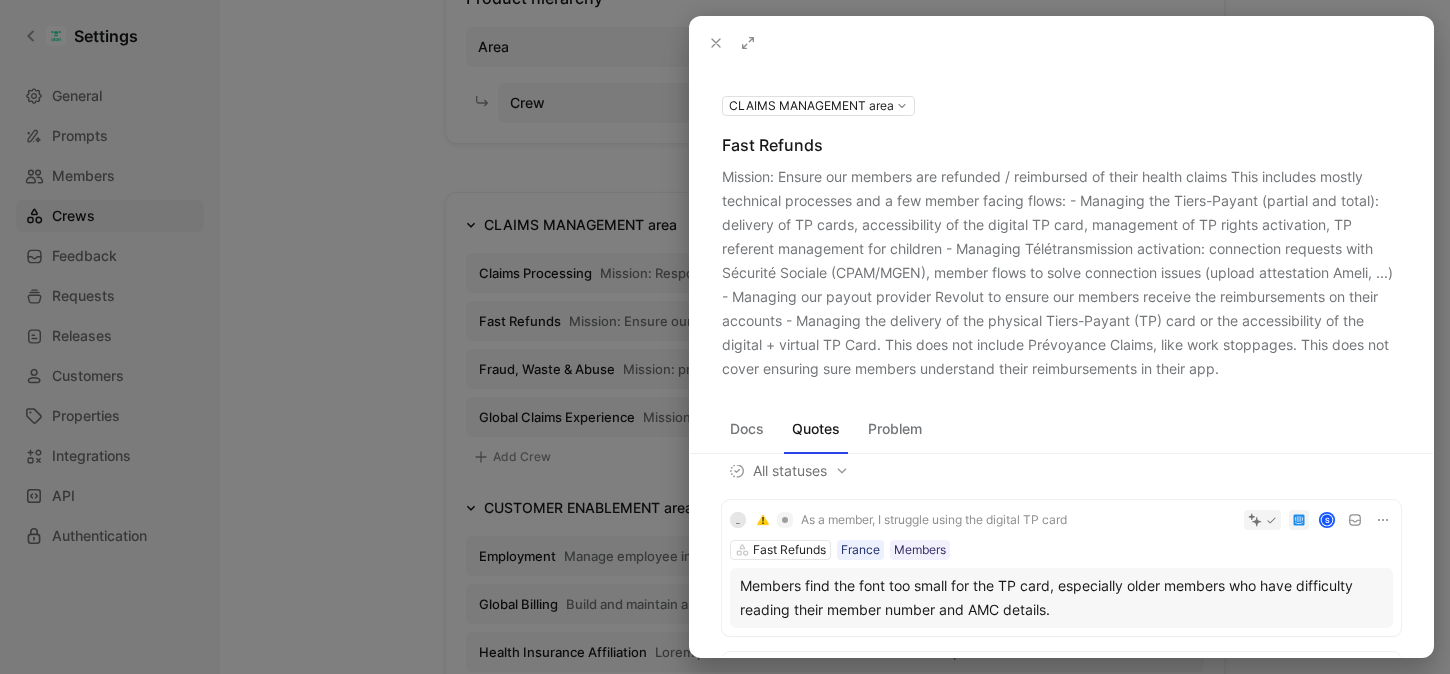 click on "Change" at bounding box center [875, 475] 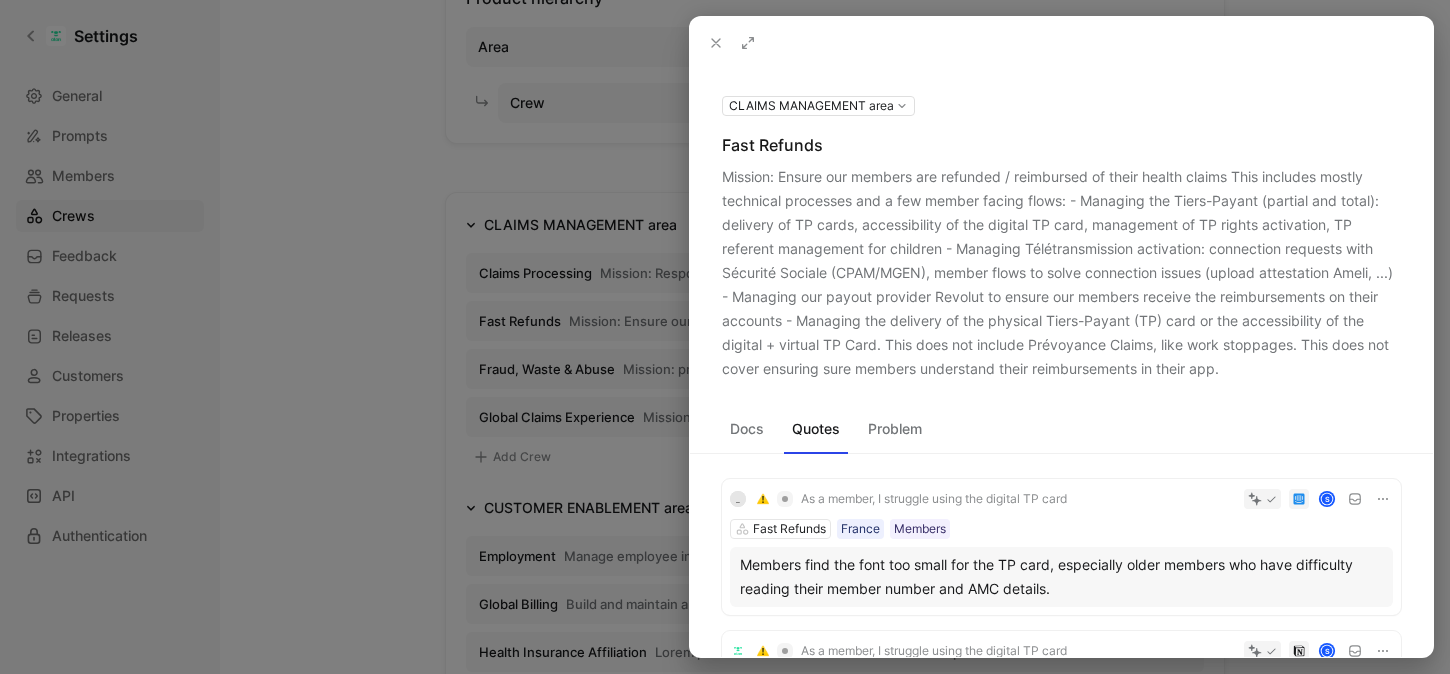 scroll, scrollTop: 0, scrollLeft: 0, axis: both 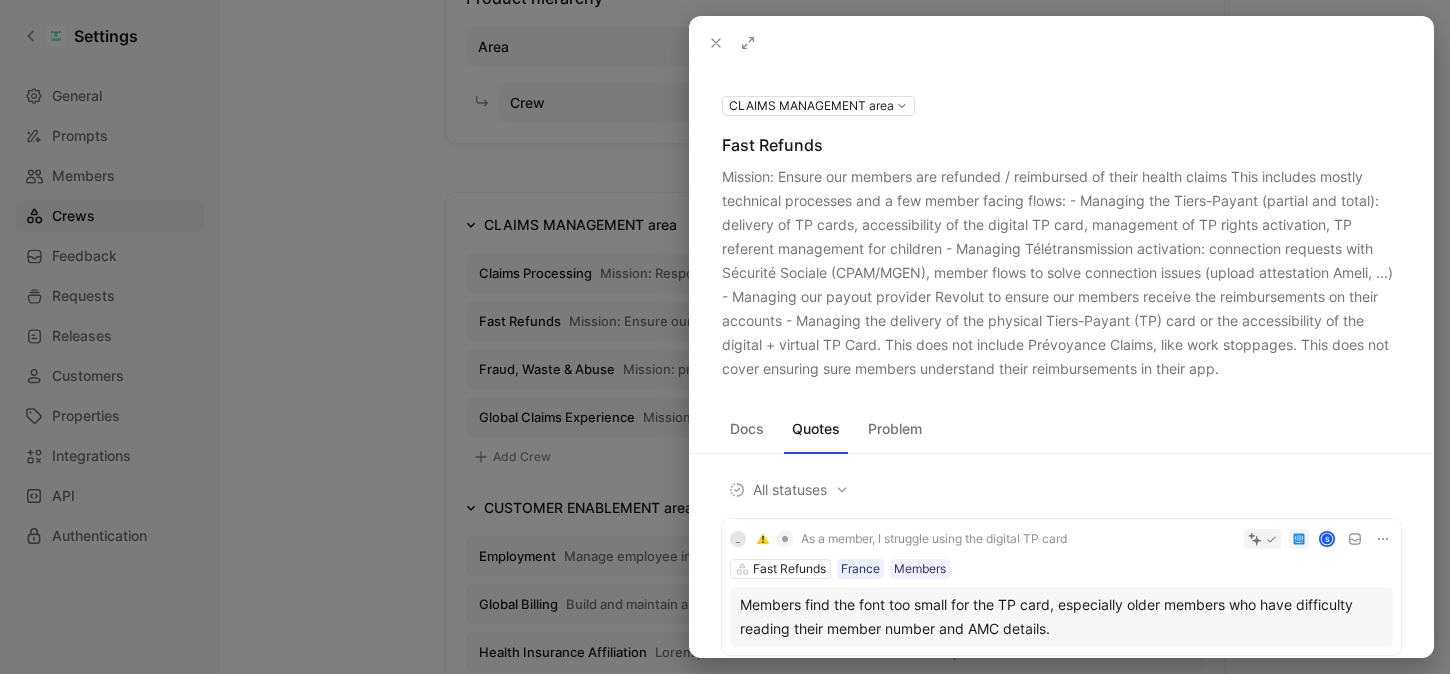 click at bounding box center [725, 337] 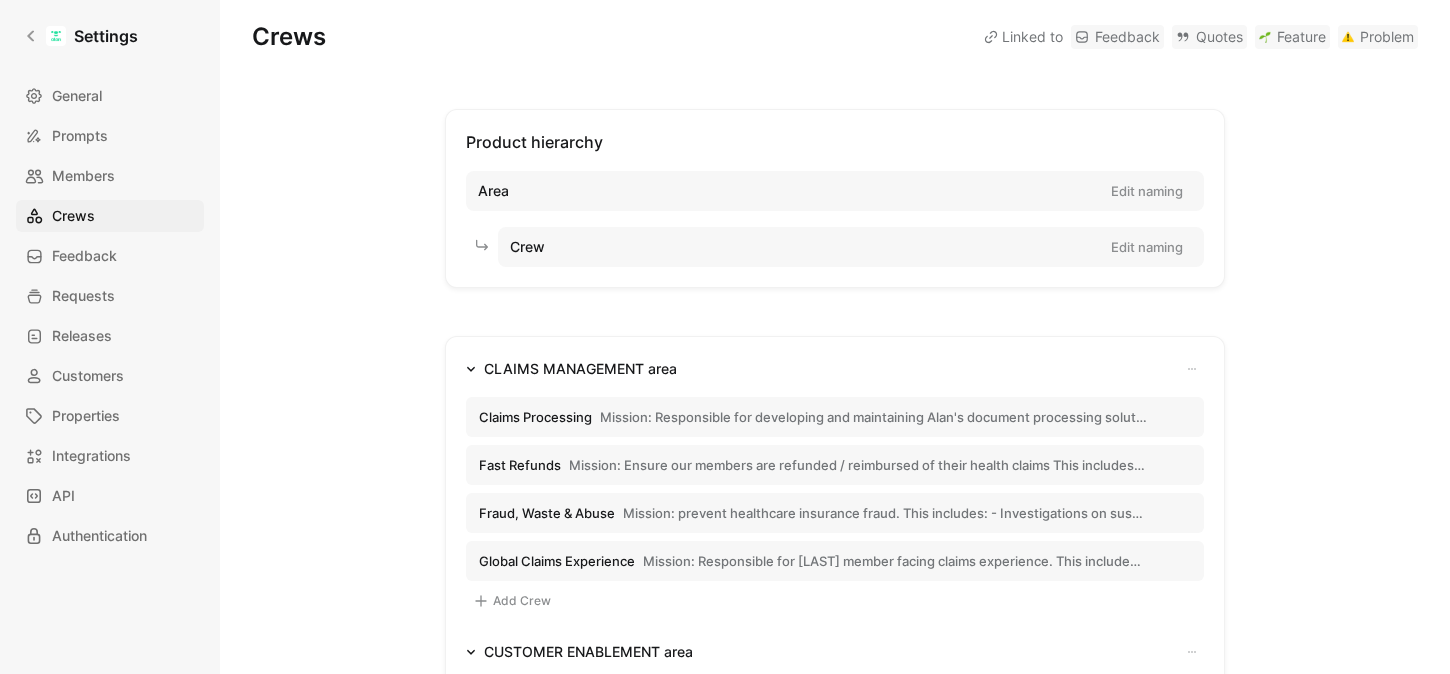scroll, scrollTop: 0, scrollLeft: 0, axis: both 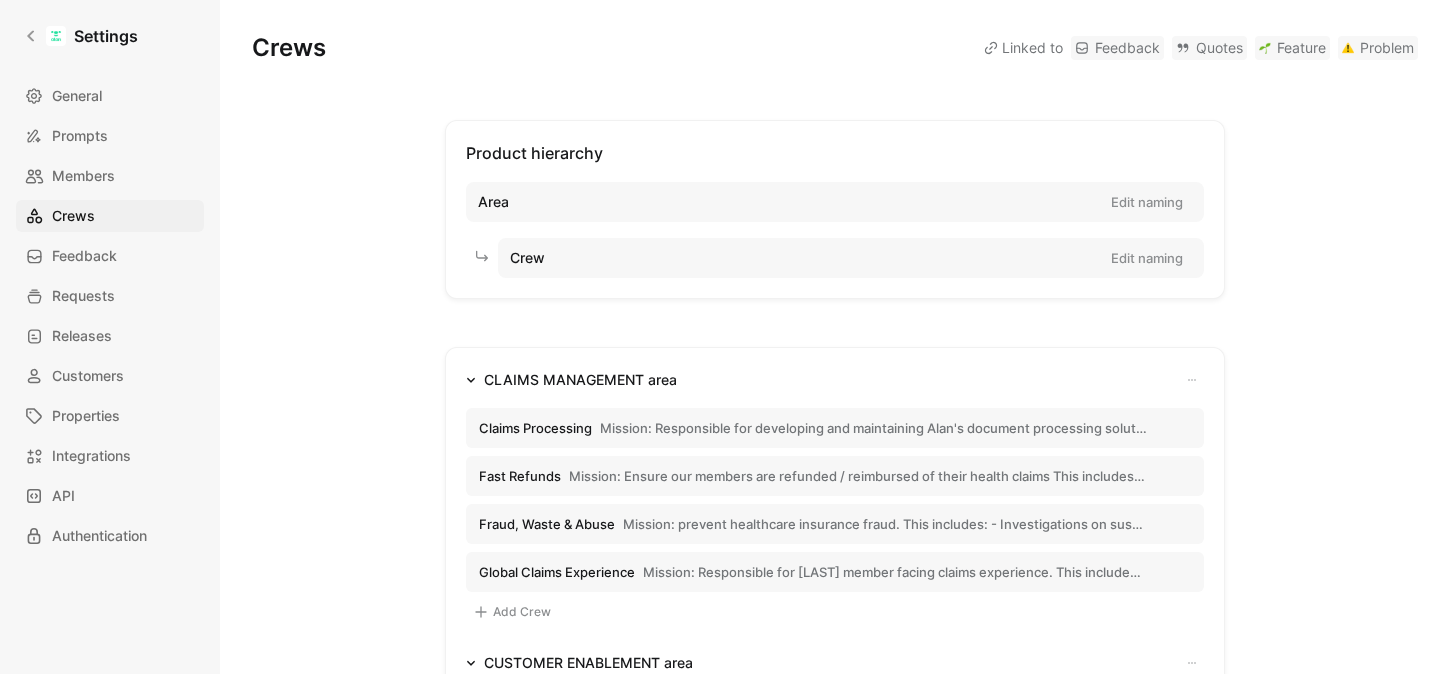 click on "Mission: Ensure our members are refunded / reimbursed of their health claims
This includes mostly technical processes and a few member facing flows:
- Managing the Tiers-Payant (partial and total): delivery of TP cards, accessibility of the digital TP card, management of TP rights activation, TP referent management for children
- Managing Télétransmission activation: connection requests with Sécurité Sociale (CPAM/MGEN), member flows to solve connection issues (upload attestation Ameli, ...)
- Managing our payout provider Revolut to ensure our members receive the reimbursements on their accounts
- Managing the delivery of the physical Tiers-Payant (TP) card or the accessibility of the digital + virtual TP Card.
This does not include Prévoyance Claims, like work stoppages.
This does not cover ensuring sure members understand their reimbursements in their app." at bounding box center (858, 476) 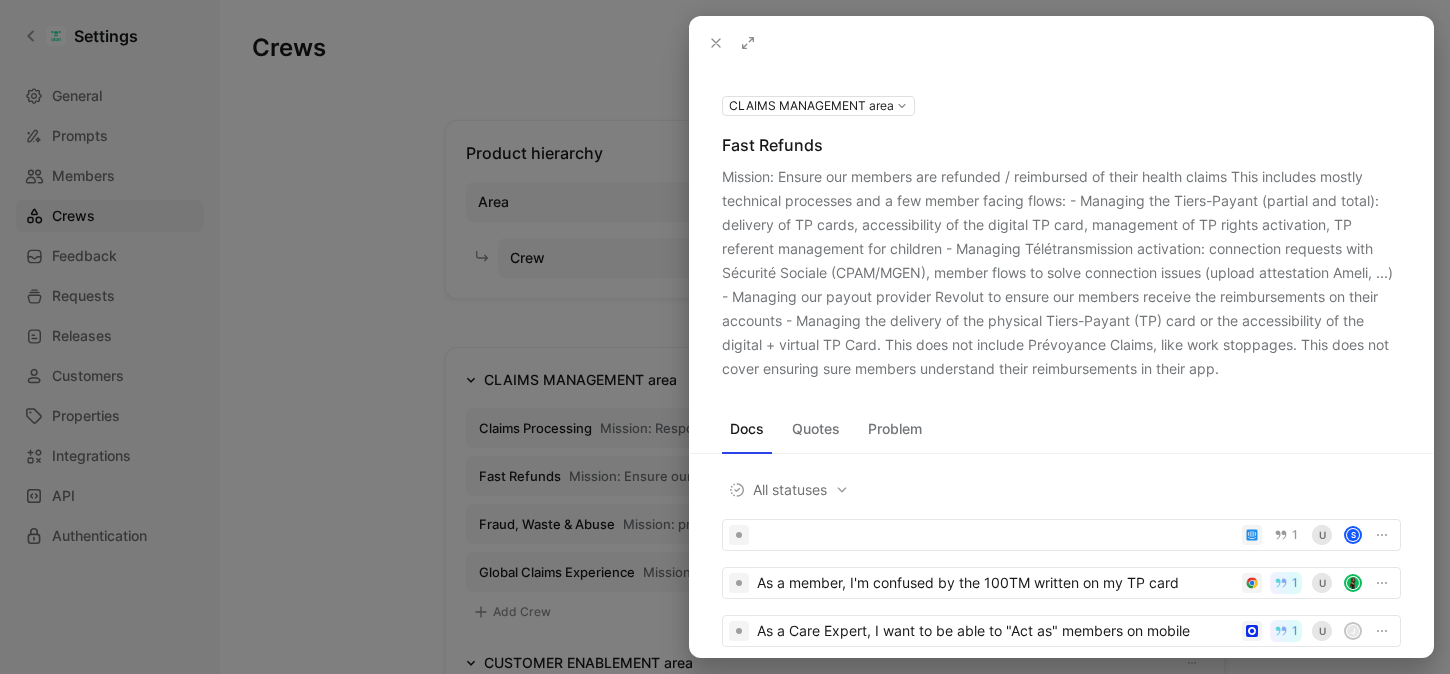 click at bounding box center [725, 337] 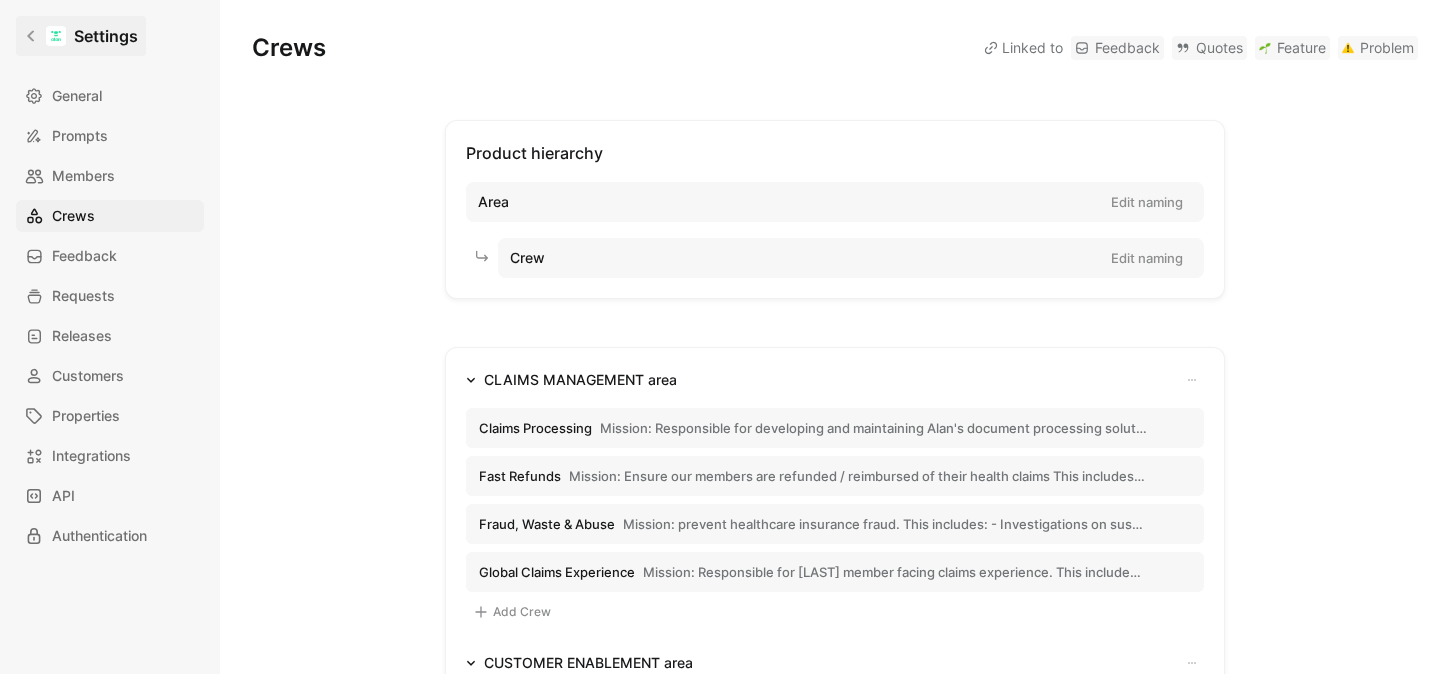 click on "Settings" at bounding box center [81, 36] 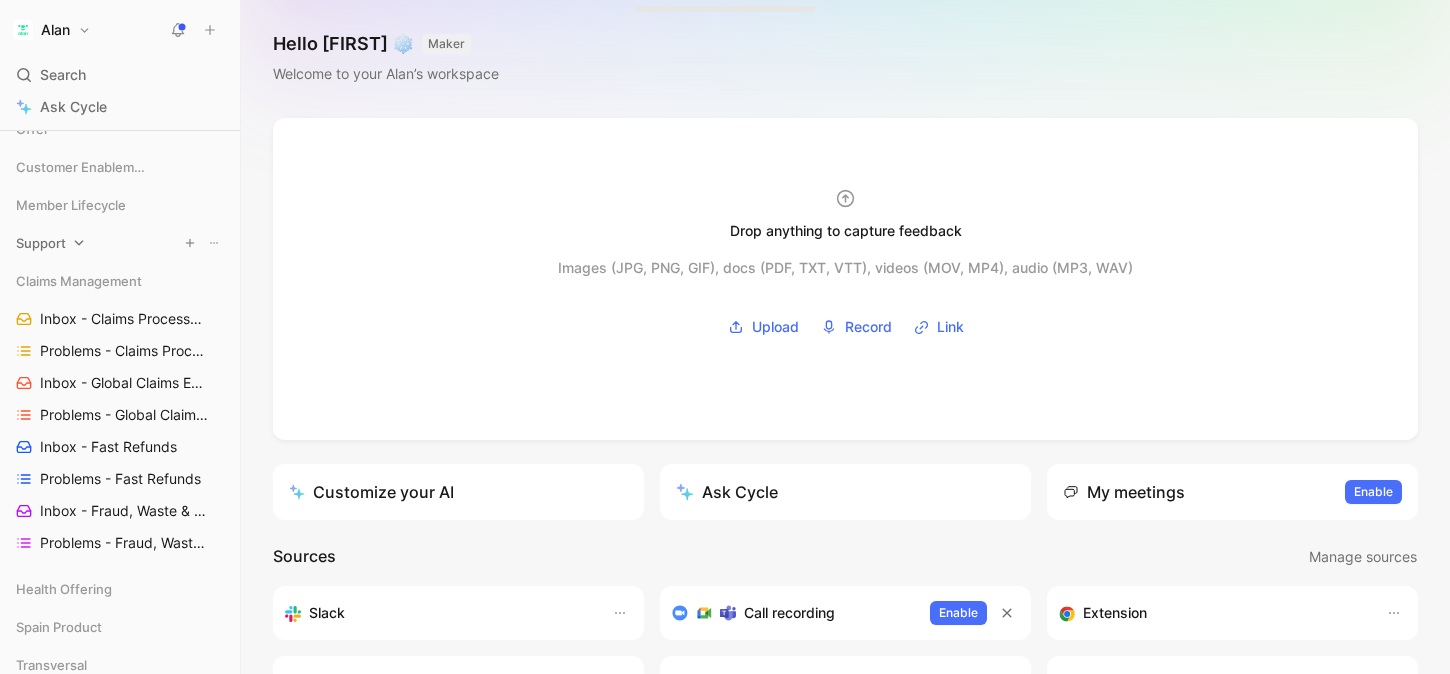 scroll, scrollTop: 516, scrollLeft: 0, axis: vertical 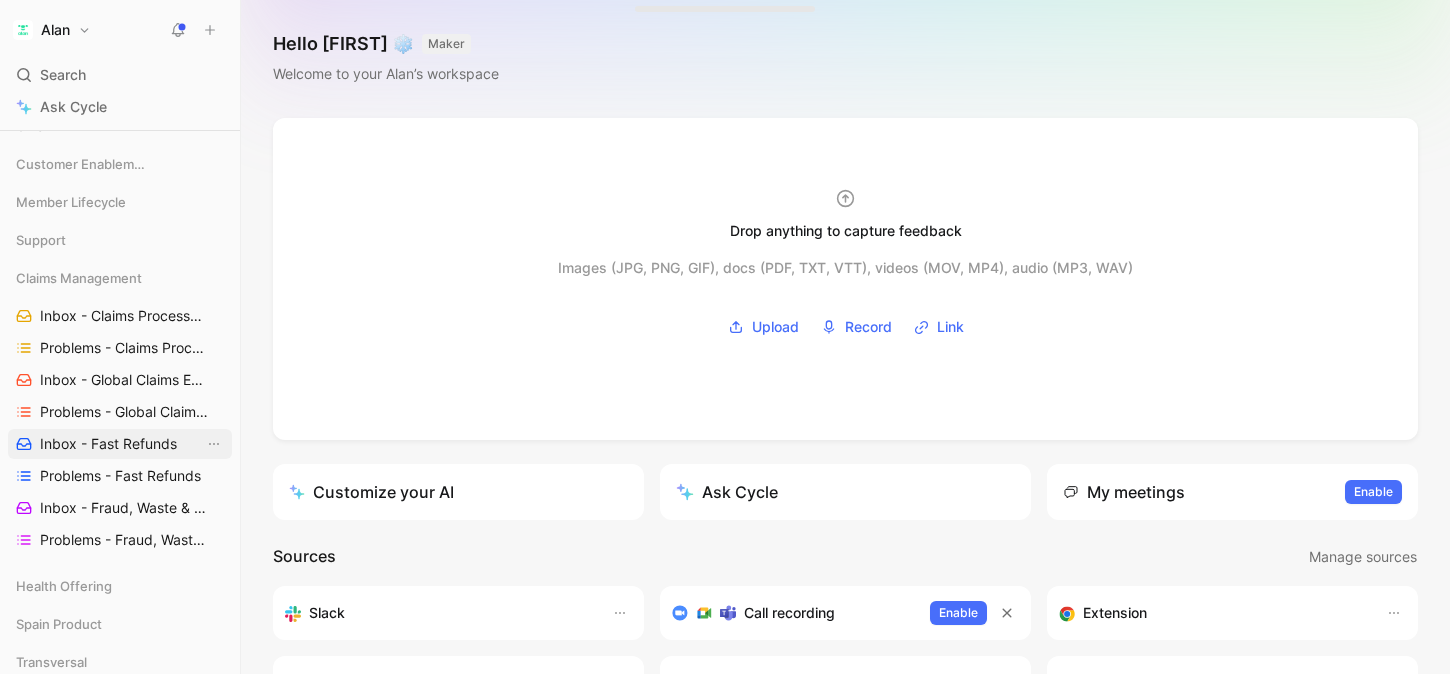 click on "Inbox - Fast Refunds" at bounding box center [108, 444] 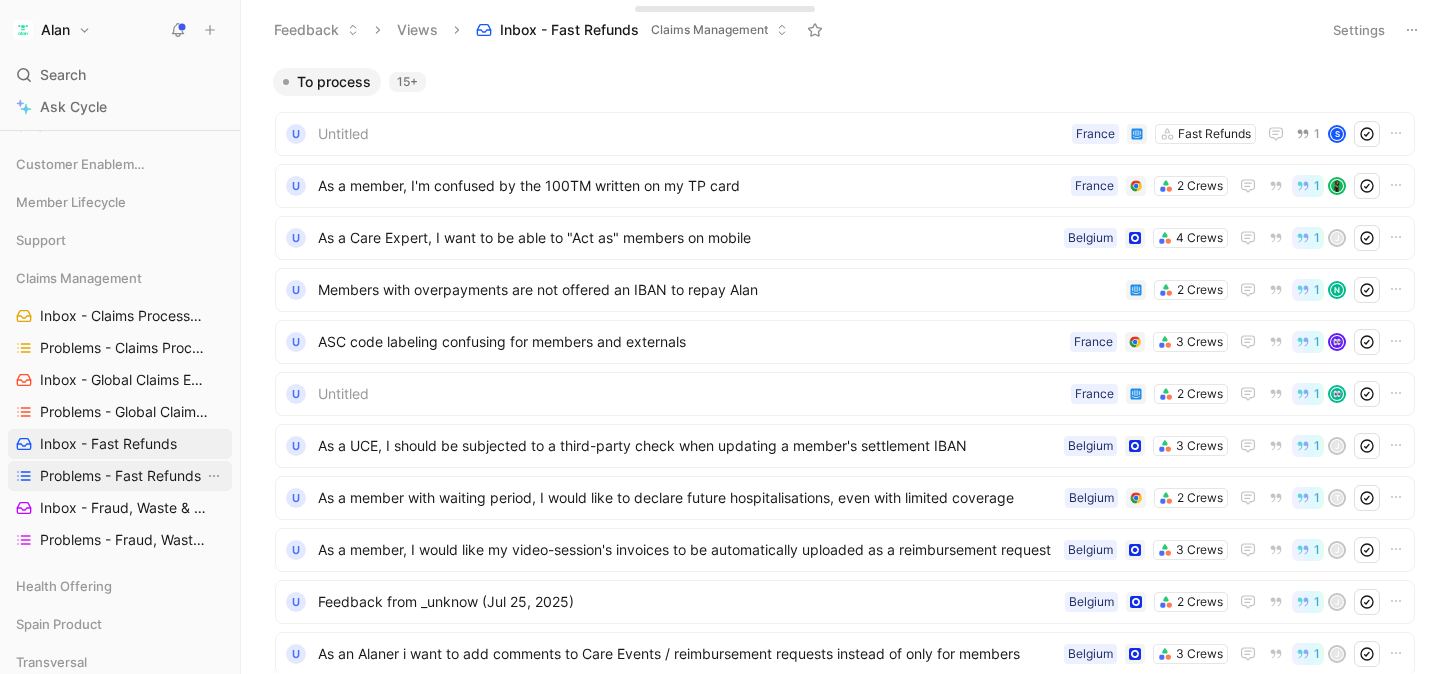 click on "Problems - Fast Refunds" at bounding box center [120, 476] 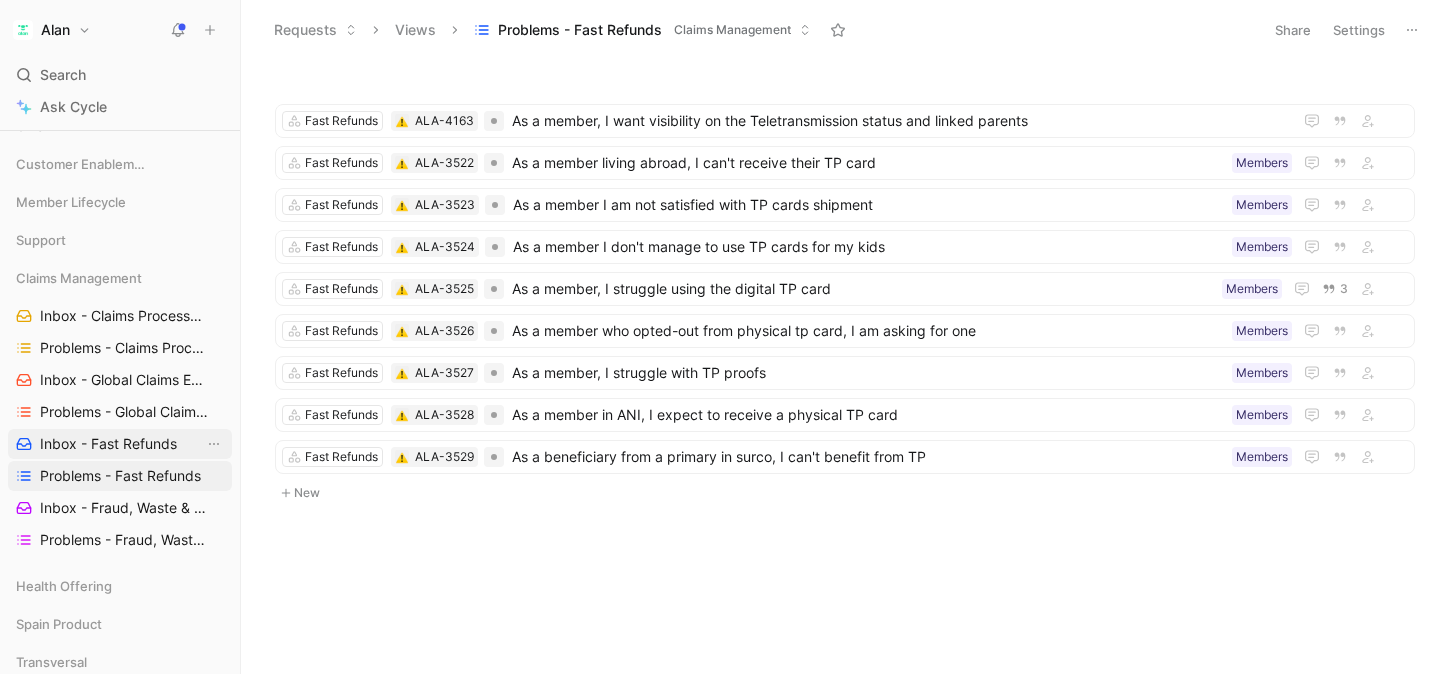 click on "Inbox - Fast Refunds" at bounding box center [108, 444] 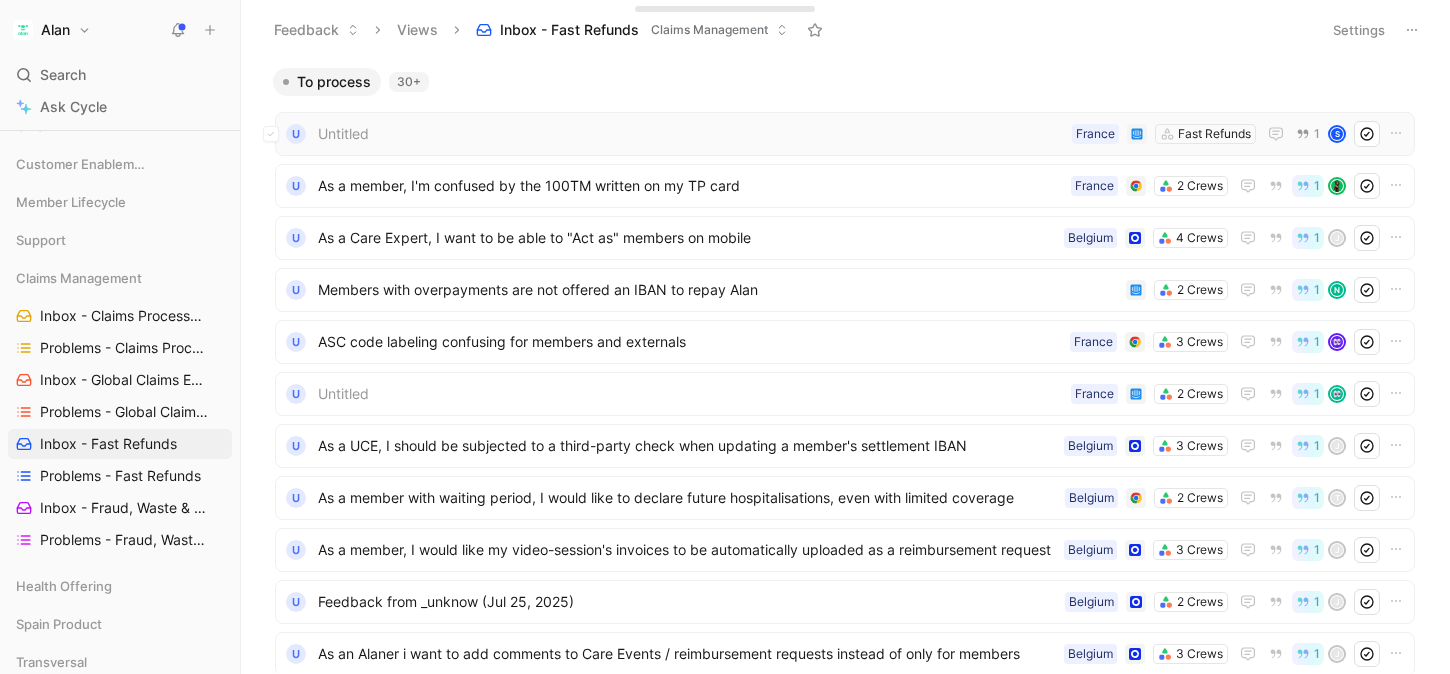 click on "Untitled" at bounding box center [691, 134] 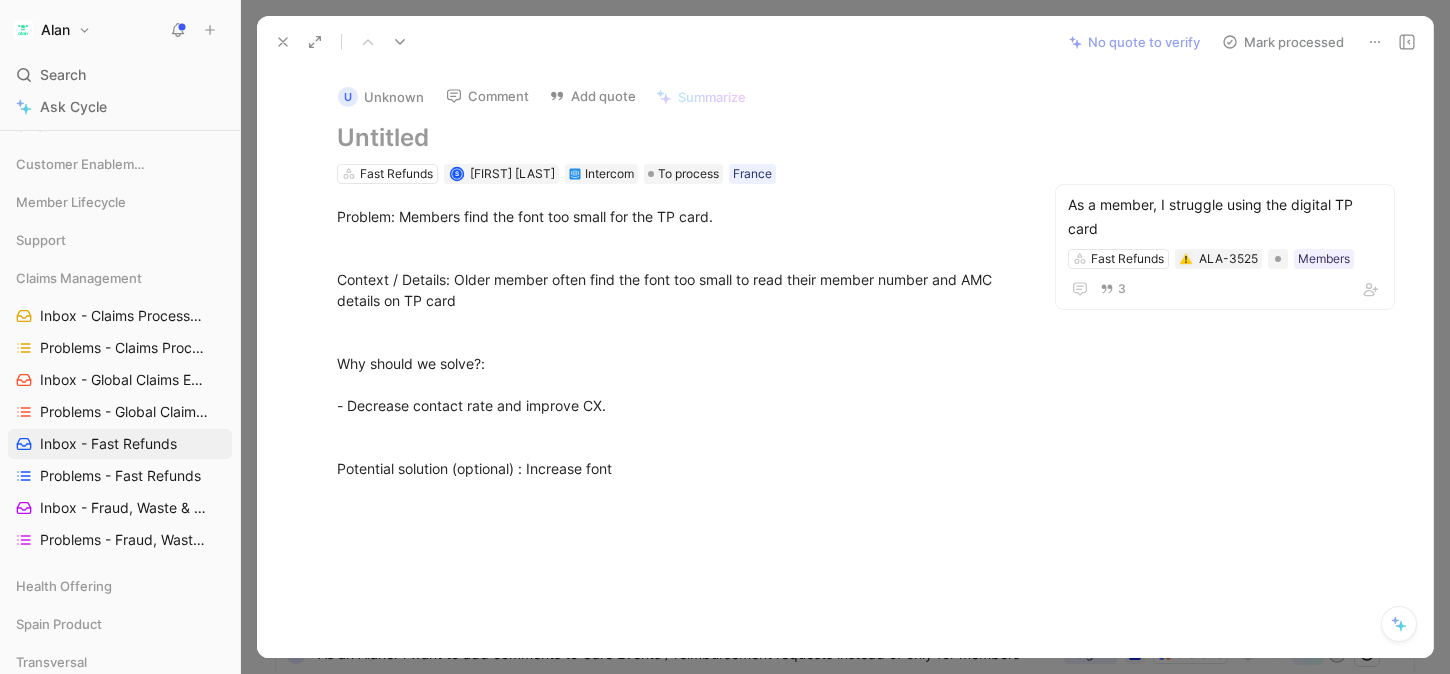 click 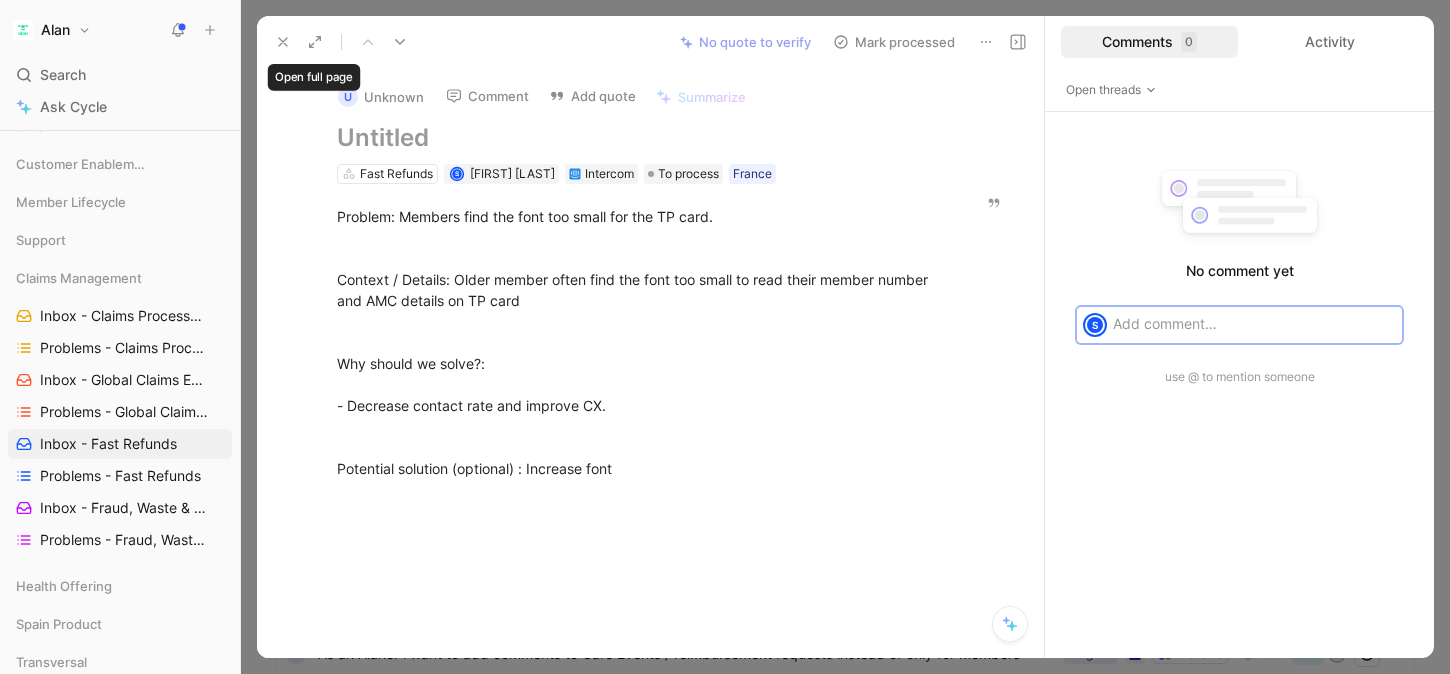 click 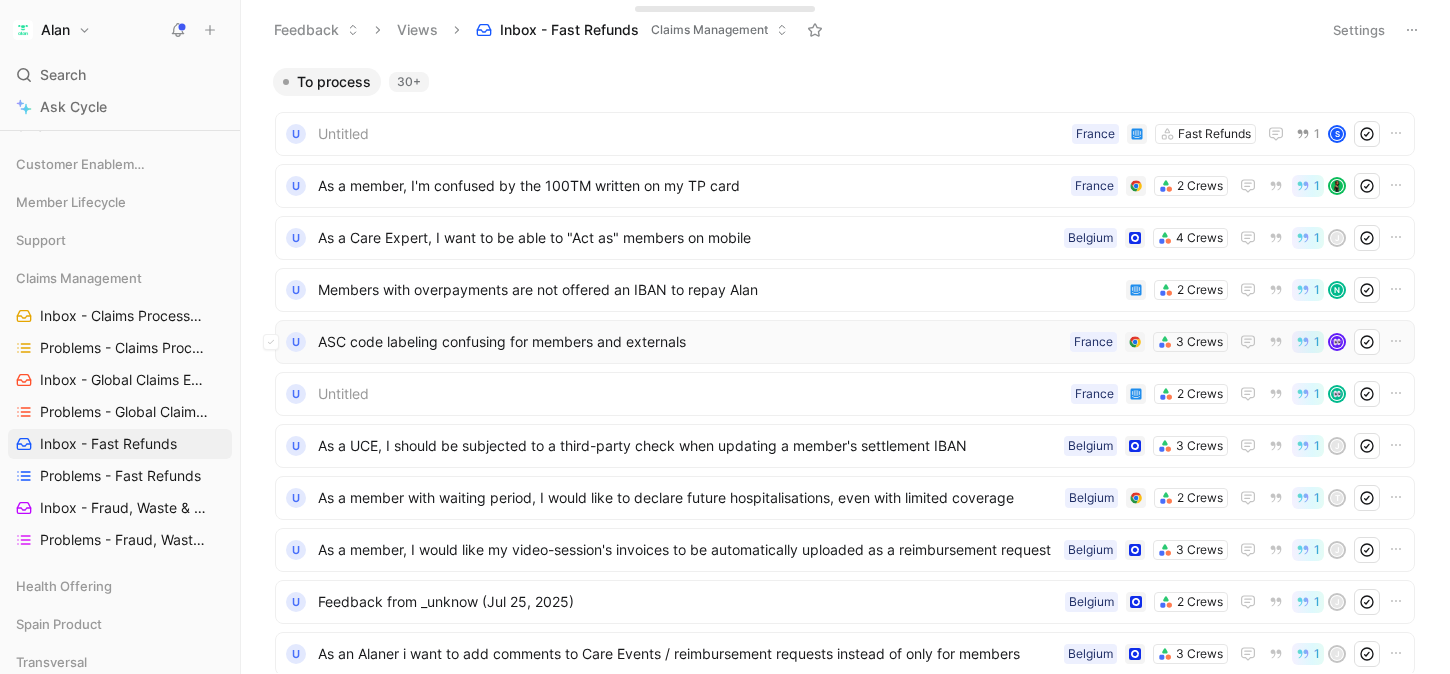 click on "ASC code labeling confusing for members and externals" at bounding box center [690, 342] 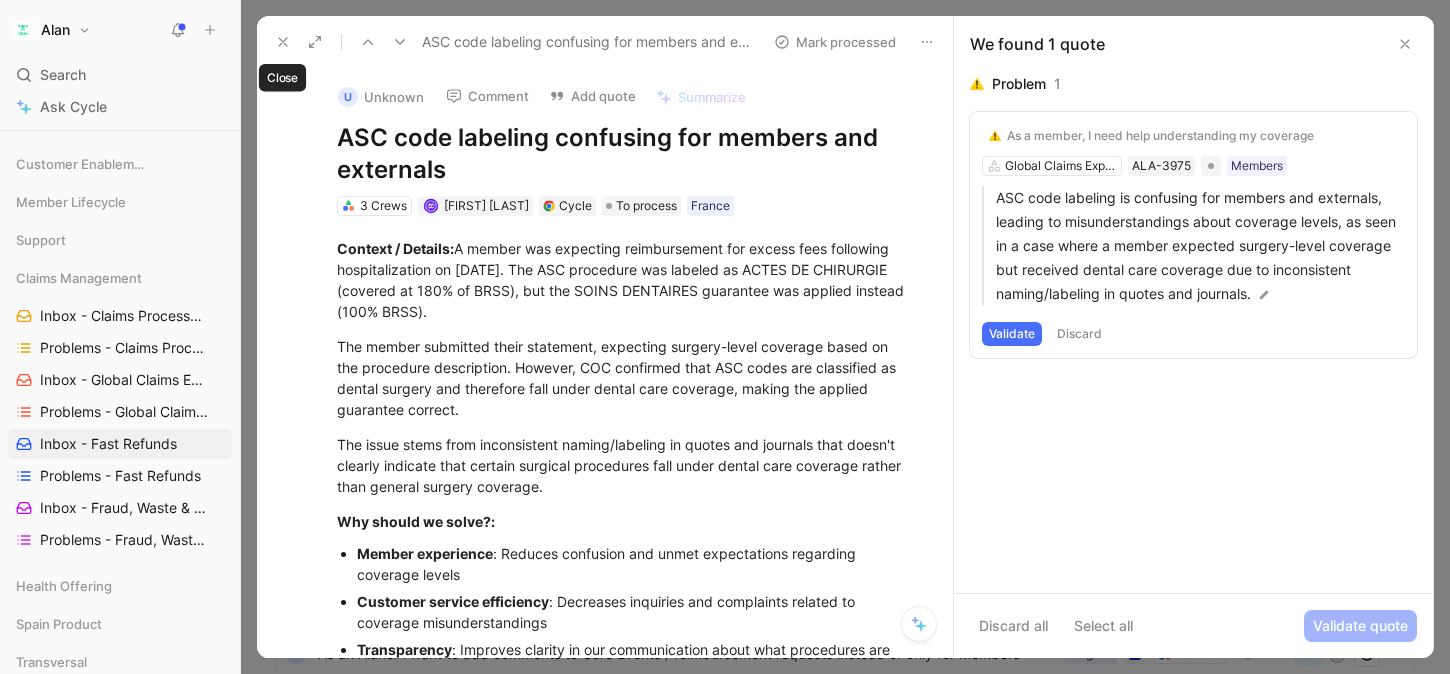 click 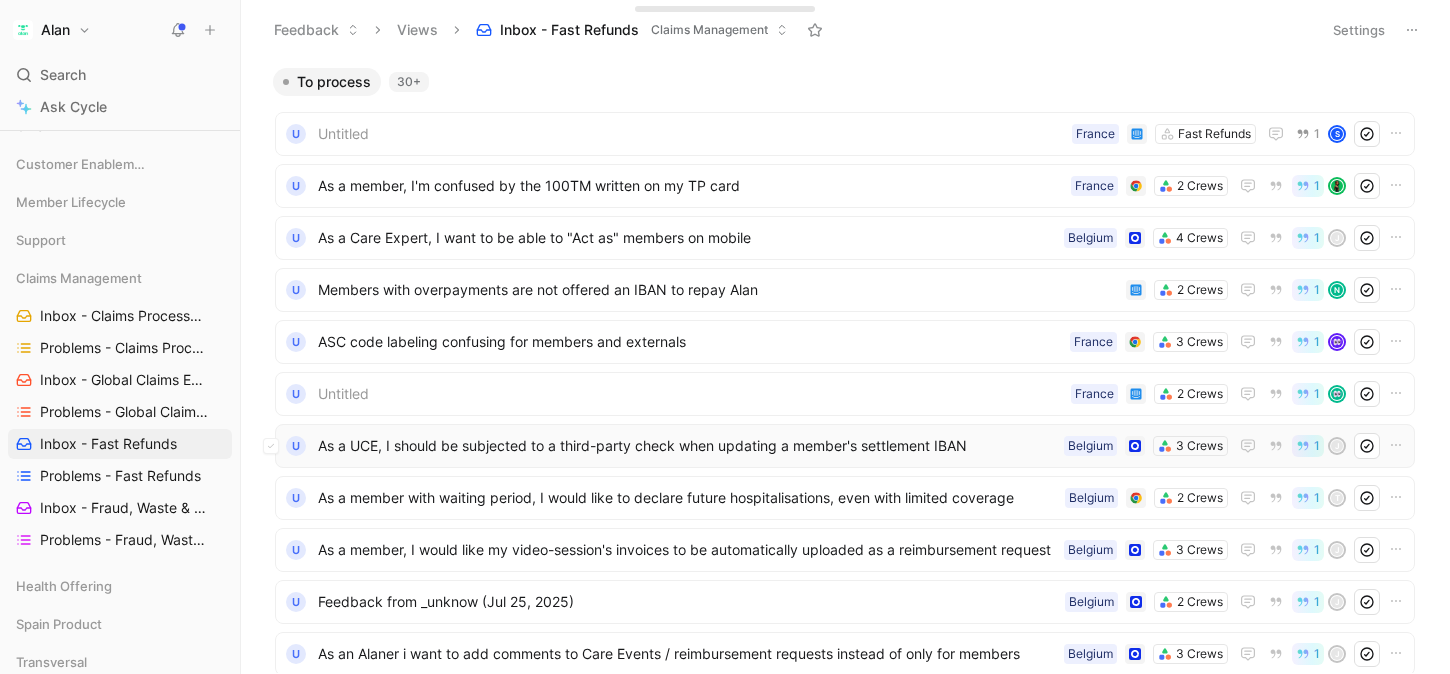 click on "As a UCE, I should be subjected to a third-party check when updating a member's settlement IBAN" at bounding box center (687, 446) 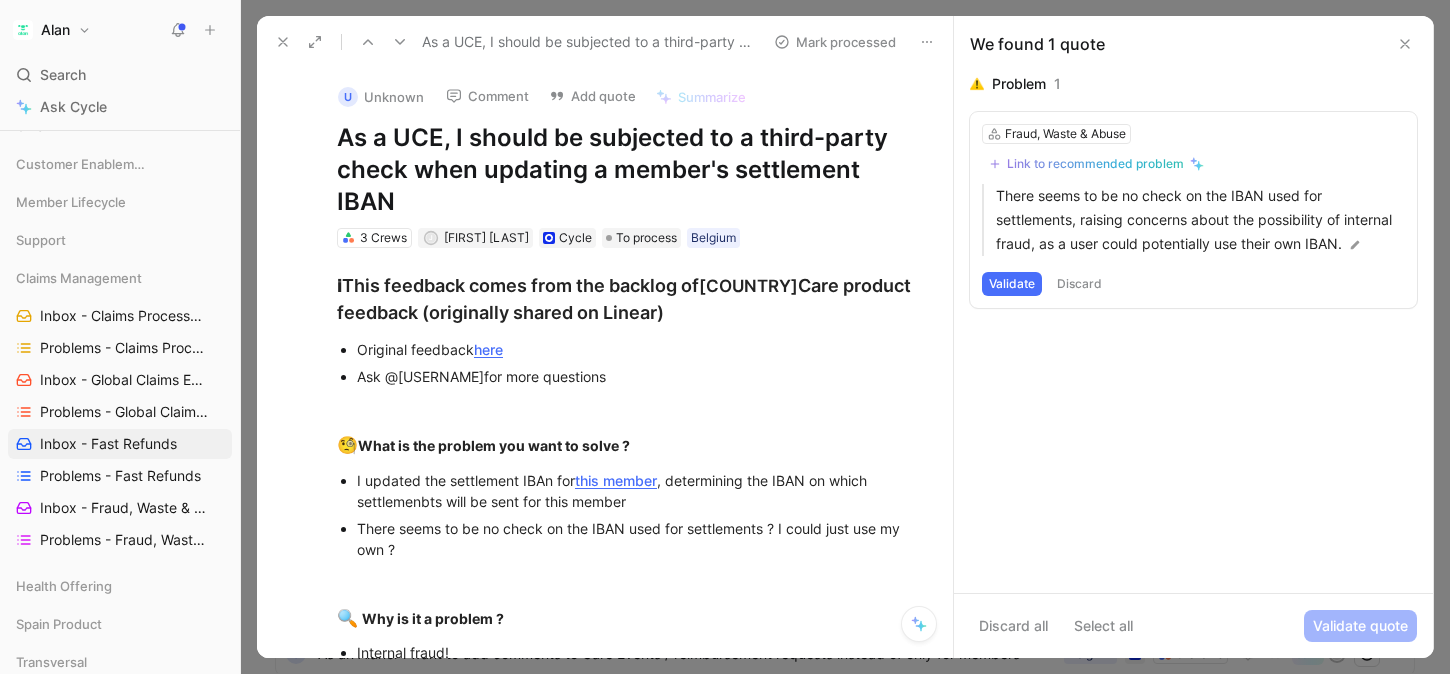 click 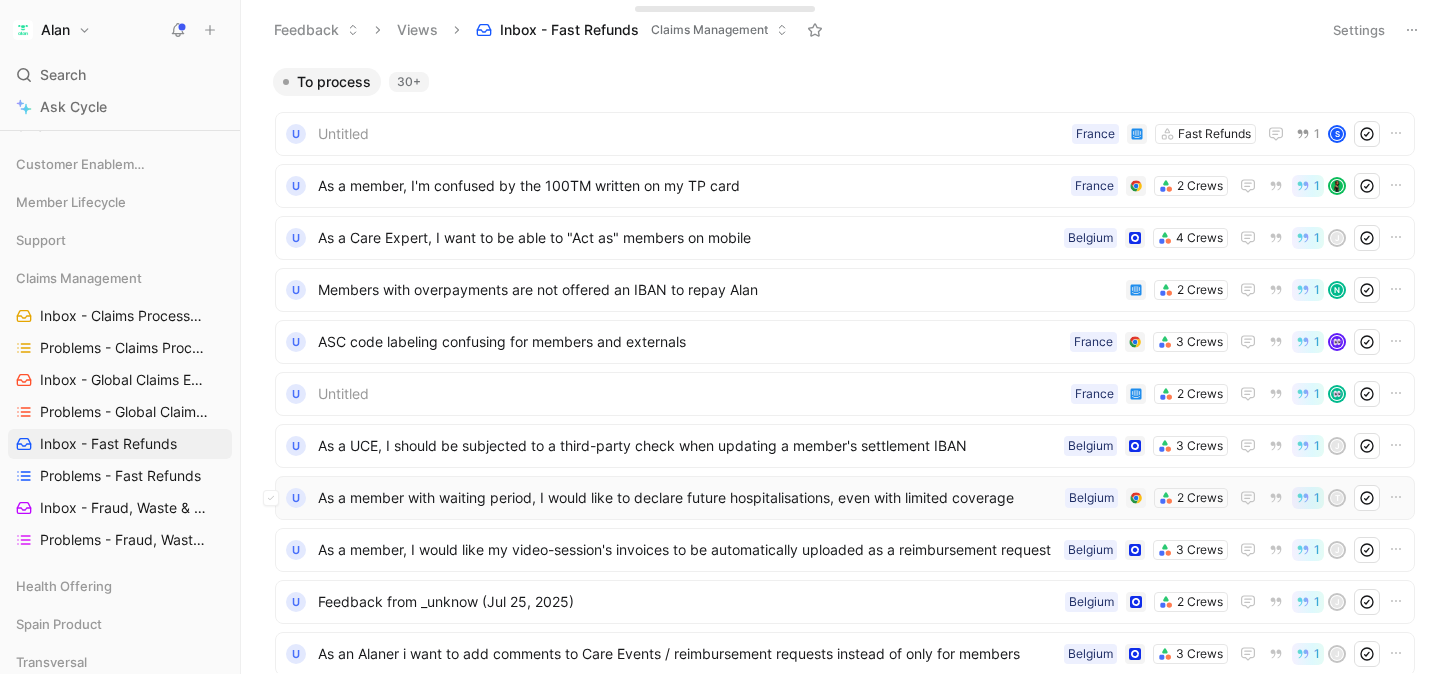 scroll, scrollTop: 236, scrollLeft: 0, axis: vertical 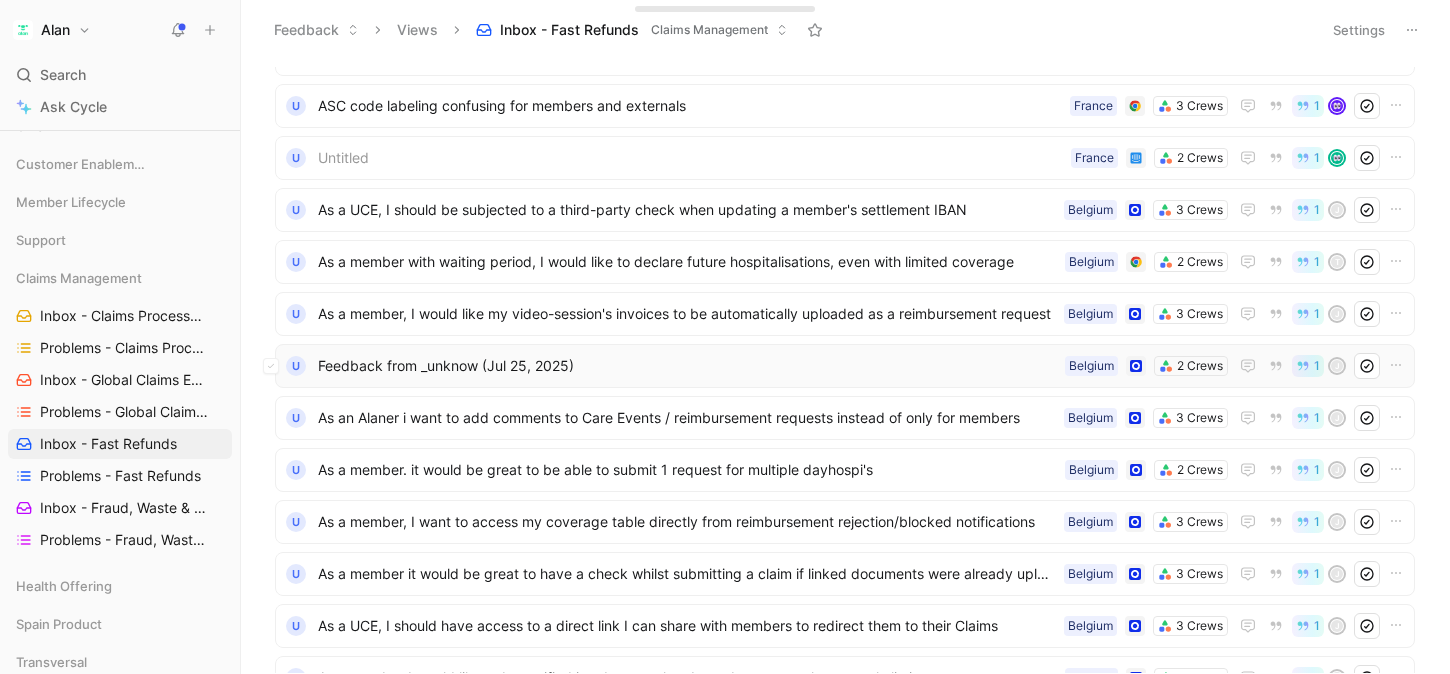 click on "Feedback from _unknow (Jul 25, 2025)" at bounding box center (687, 366) 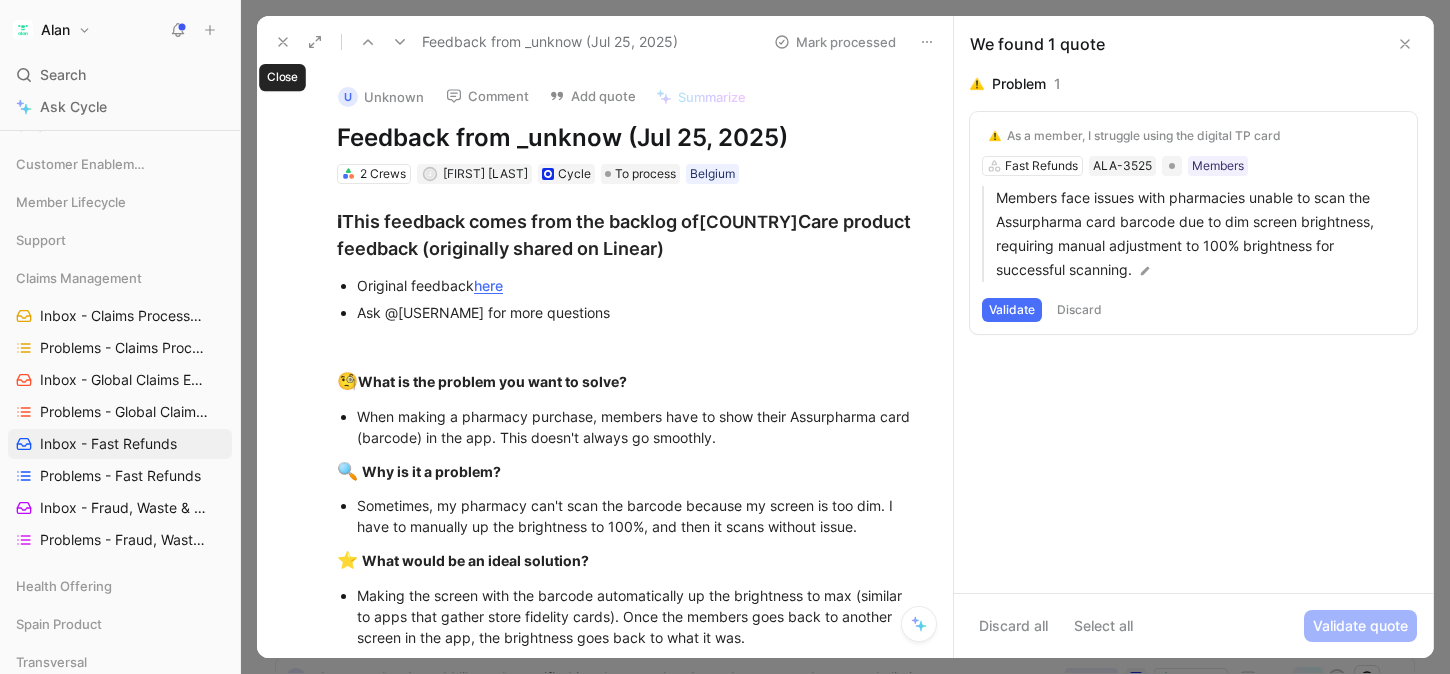 click 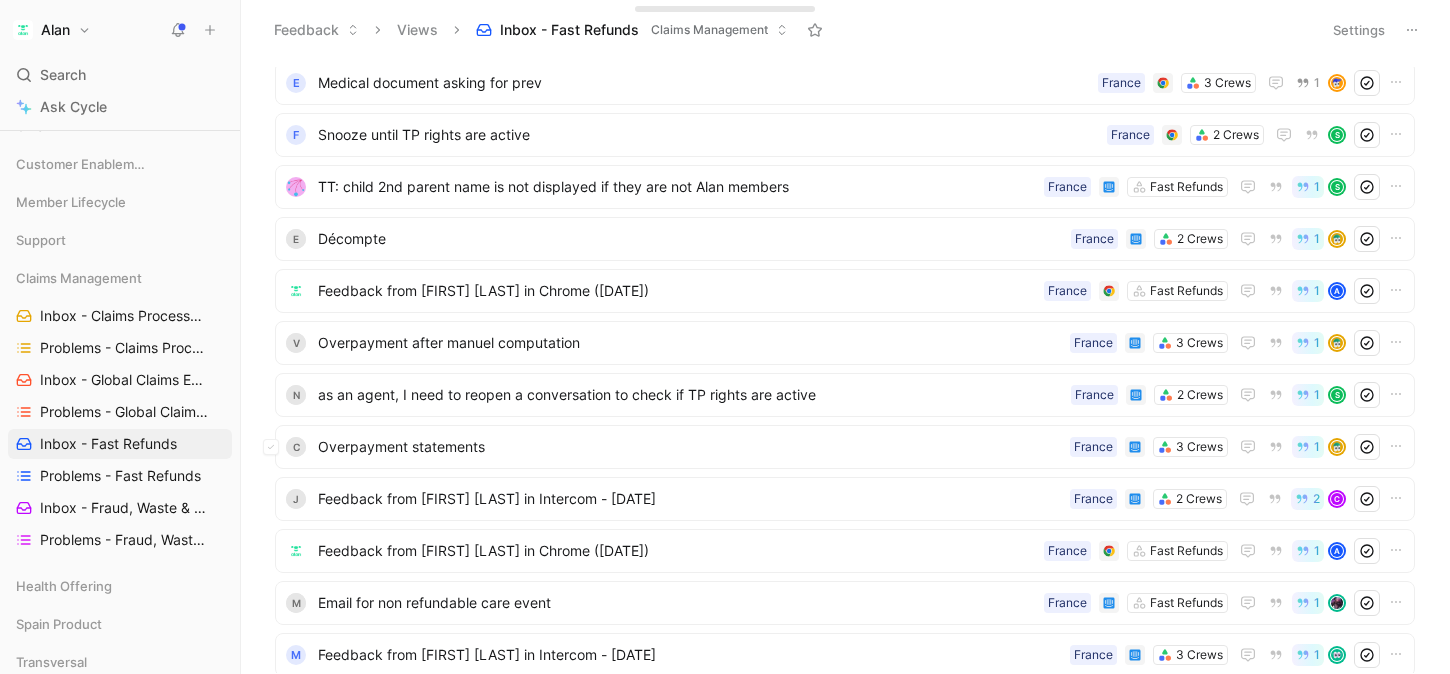 scroll, scrollTop: 1275, scrollLeft: 0, axis: vertical 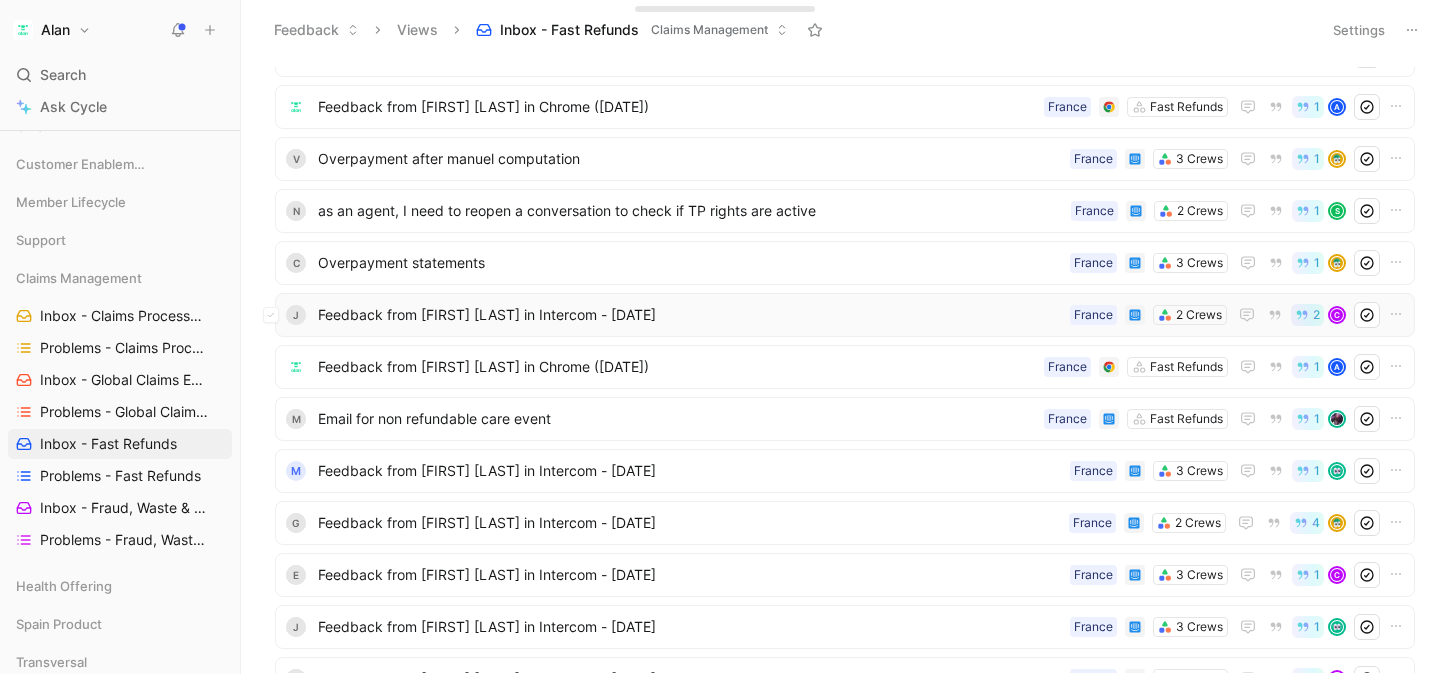 click on "Feedback from [FIRST] [LAST] in Intercom - [DATE]" at bounding box center (690, 315) 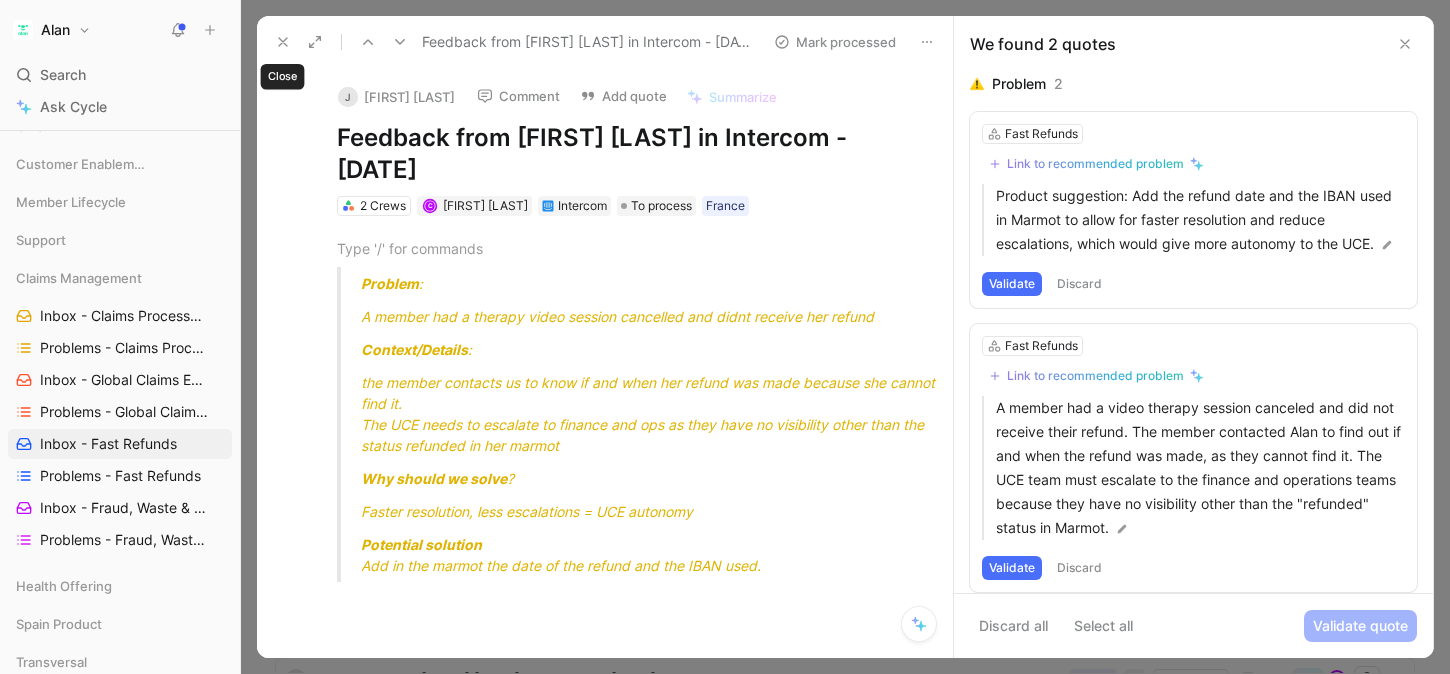 click 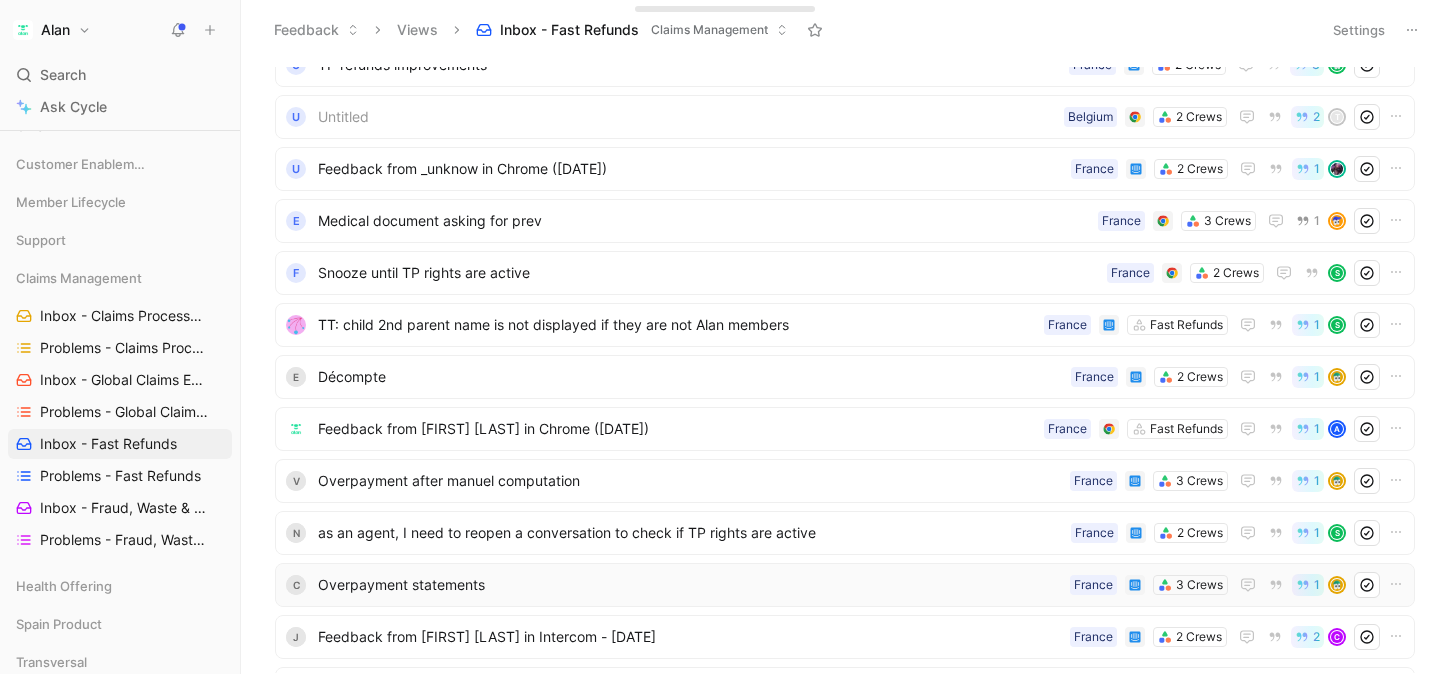 scroll, scrollTop: 581, scrollLeft: 0, axis: vertical 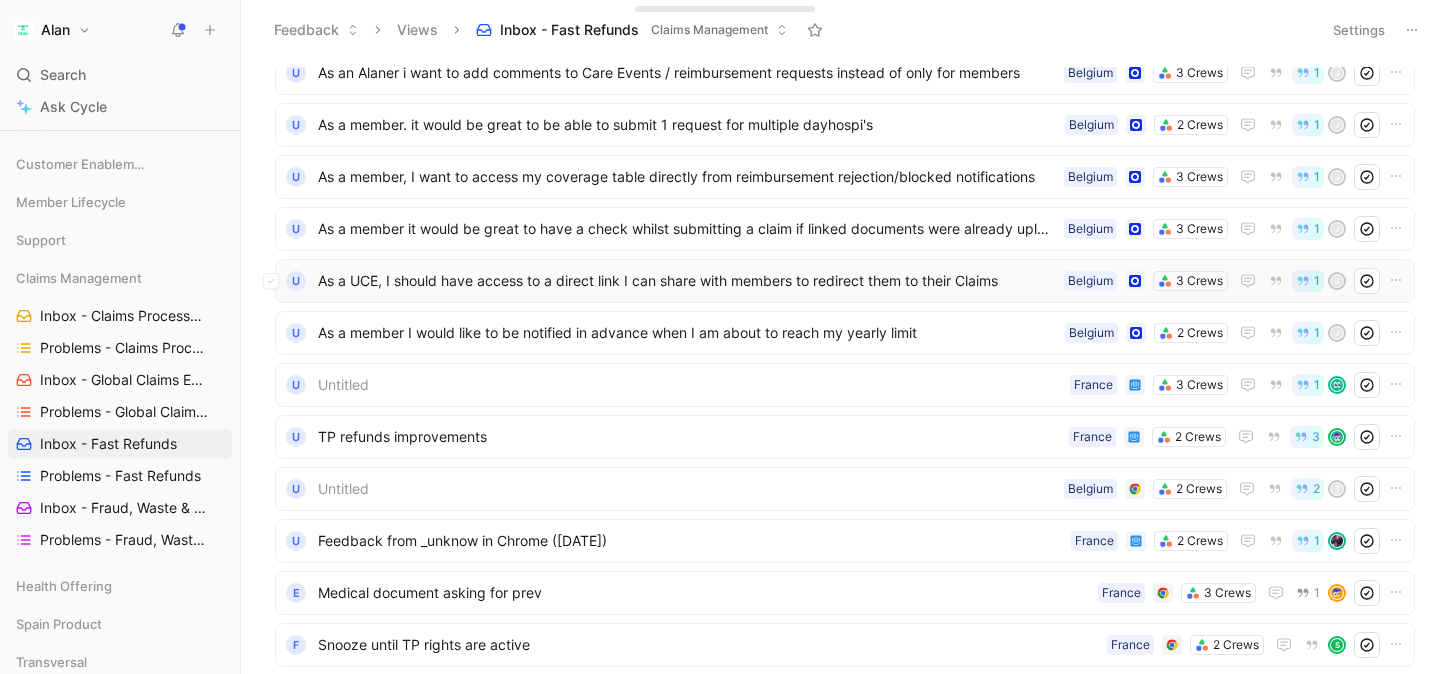 click on "As a UCE, I should have access to a direct link I can share with members to redirect them to their Claims" at bounding box center [687, 281] 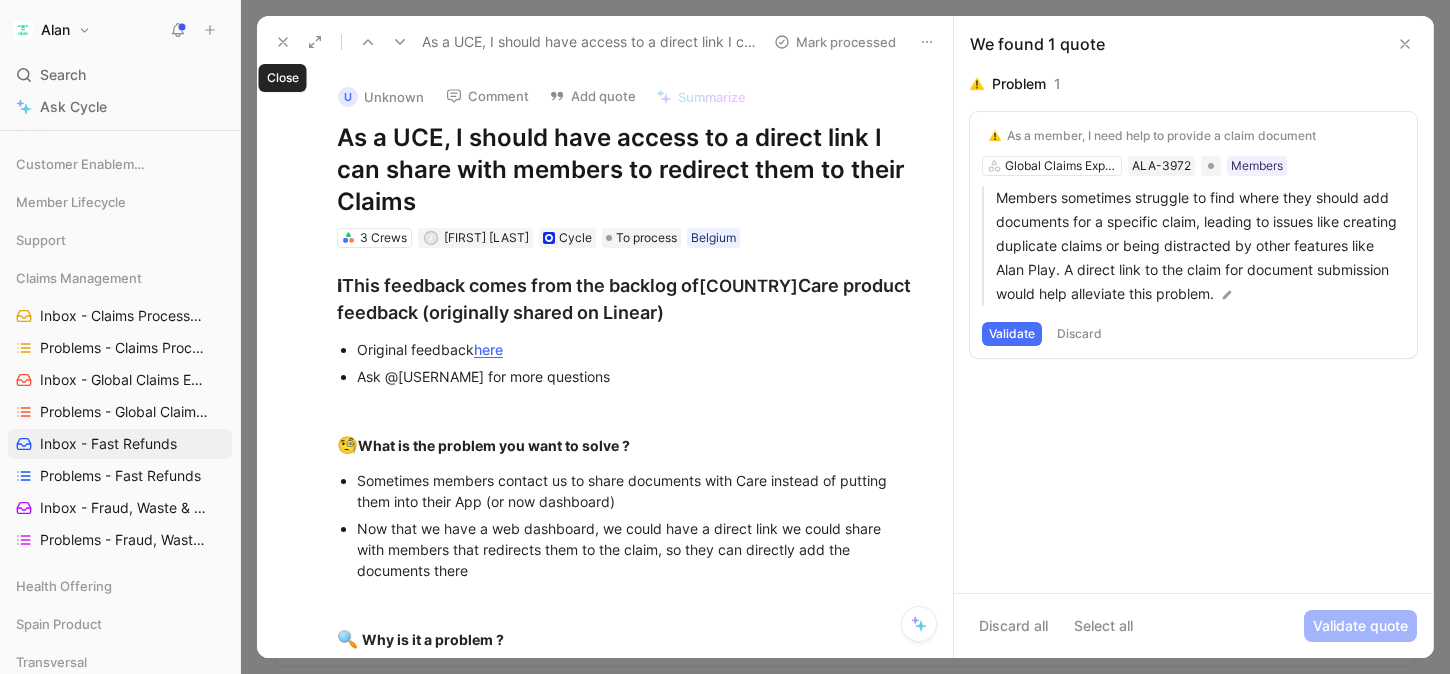 click at bounding box center (283, 42) 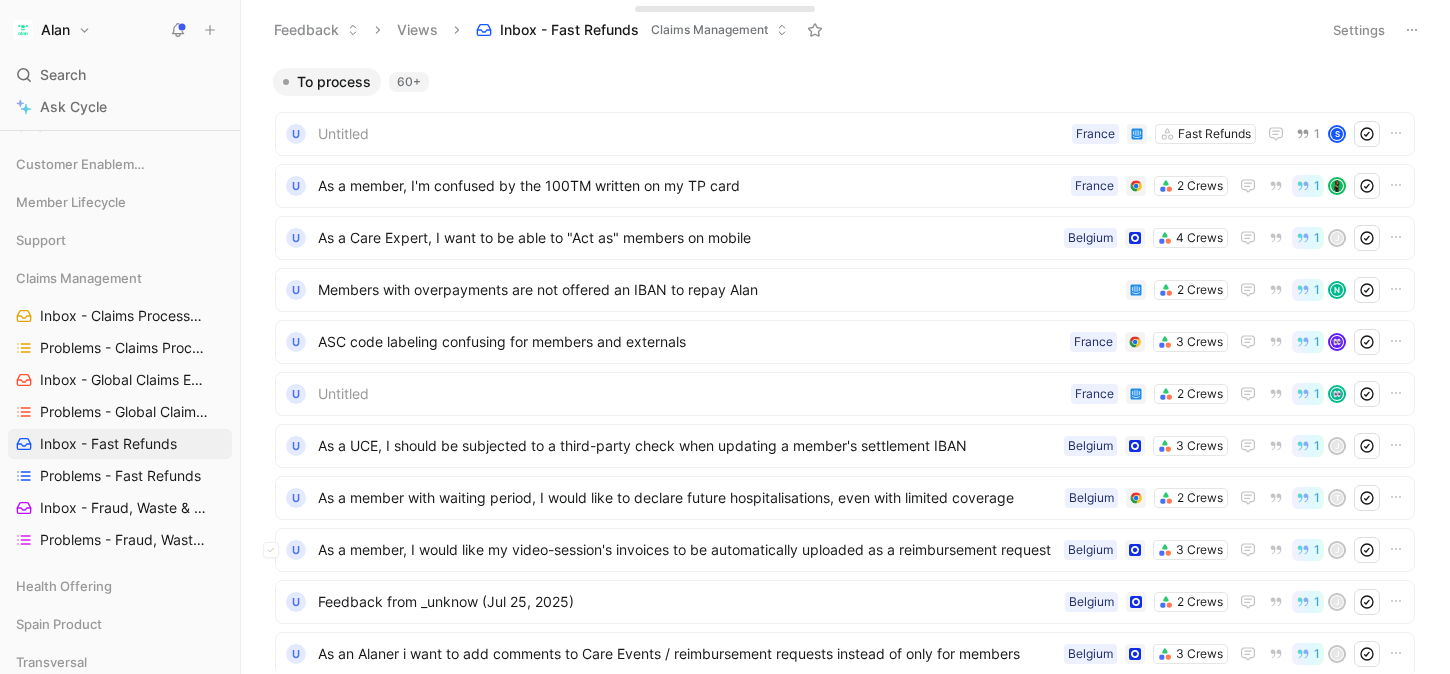 scroll, scrollTop: 61, scrollLeft: 0, axis: vertical 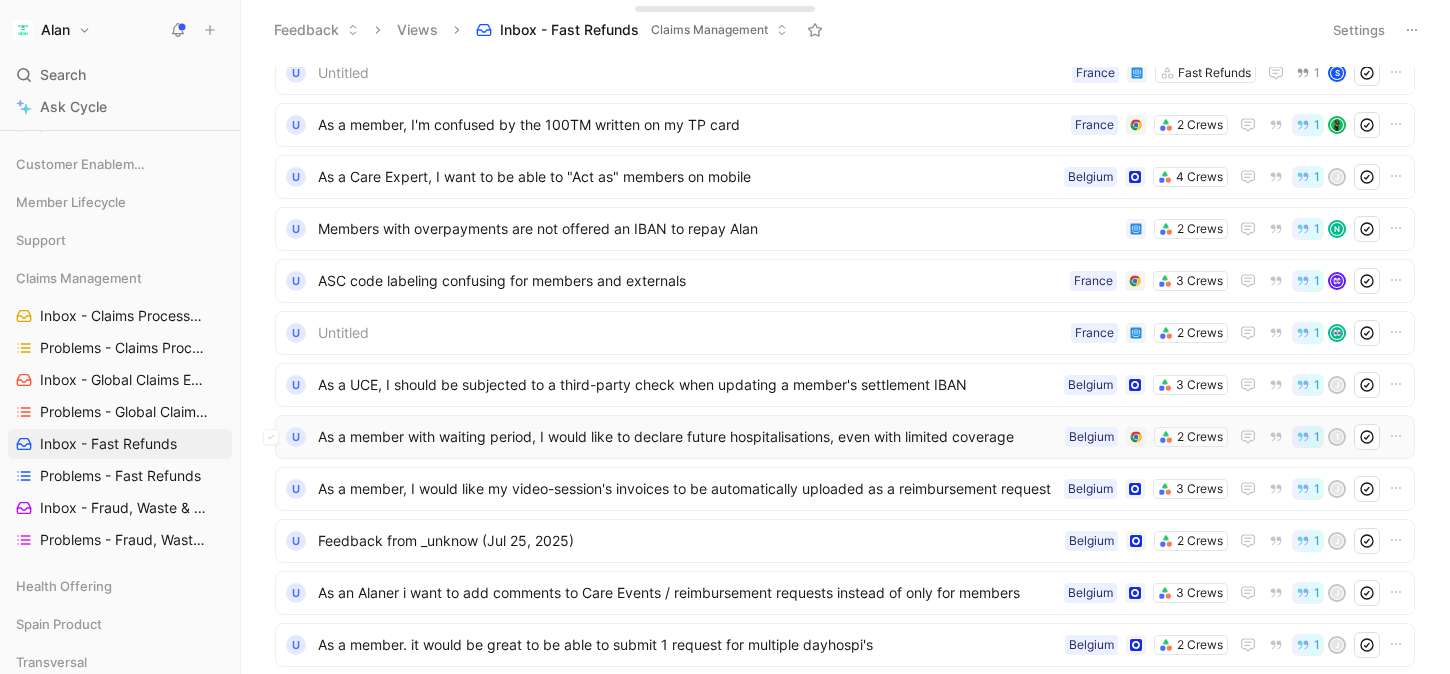 click on "As a member with waiting period, I would like to declare future hospitalisations, even with limited coverage" at bounding box center (687, 437) 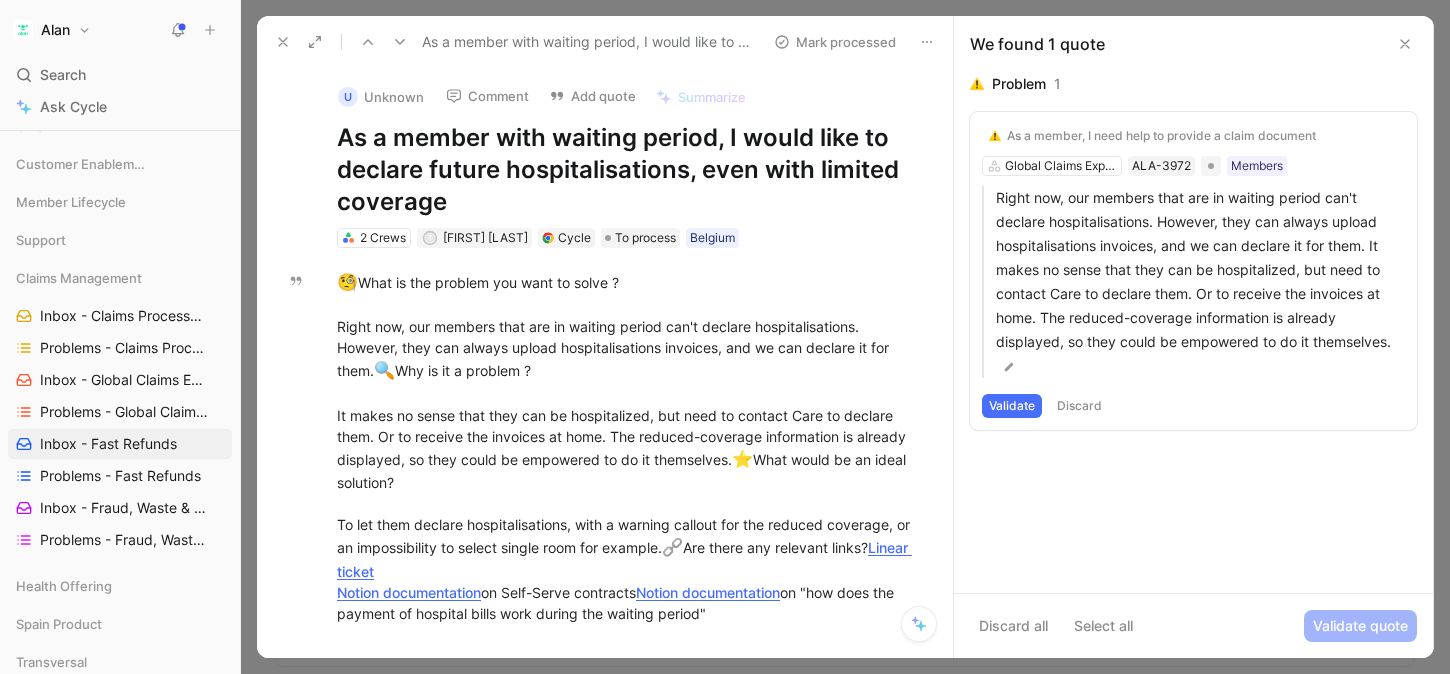 click on "Alan" at bounding box center [55, 30] 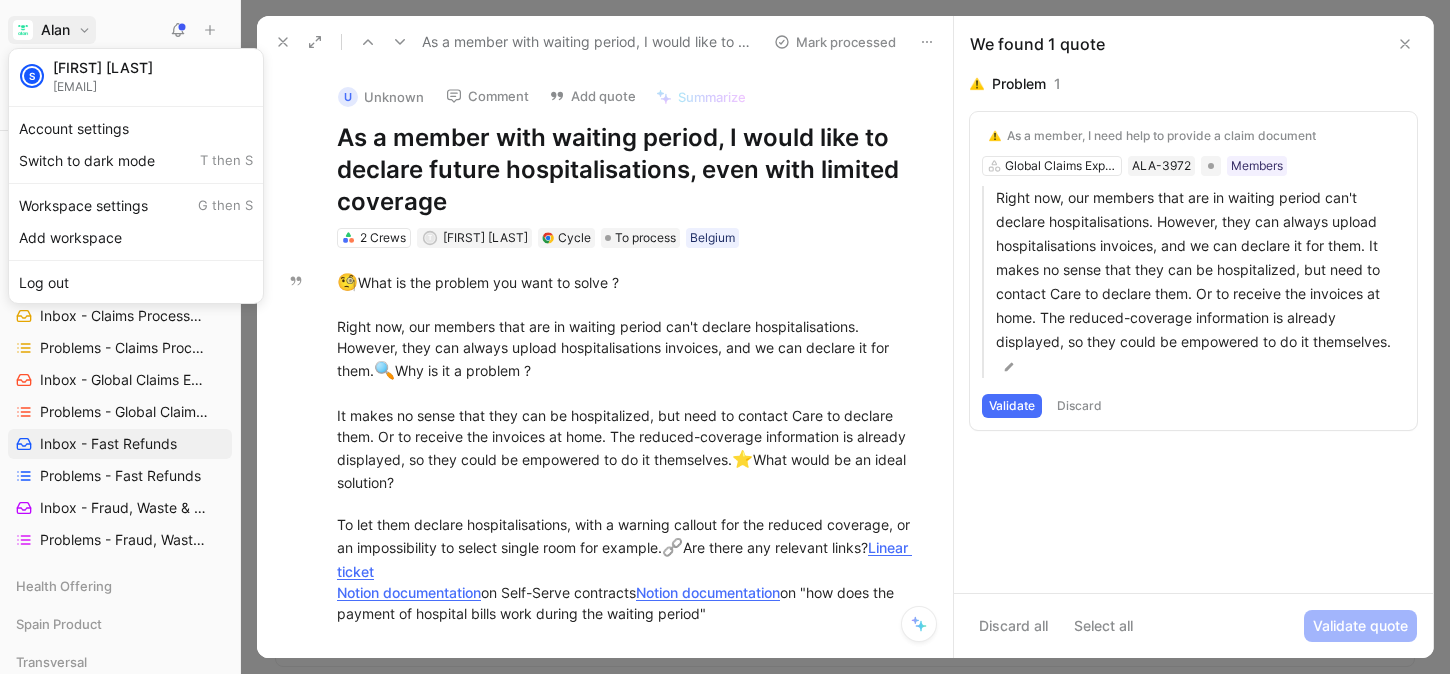 click at bounding box center (725, 337) 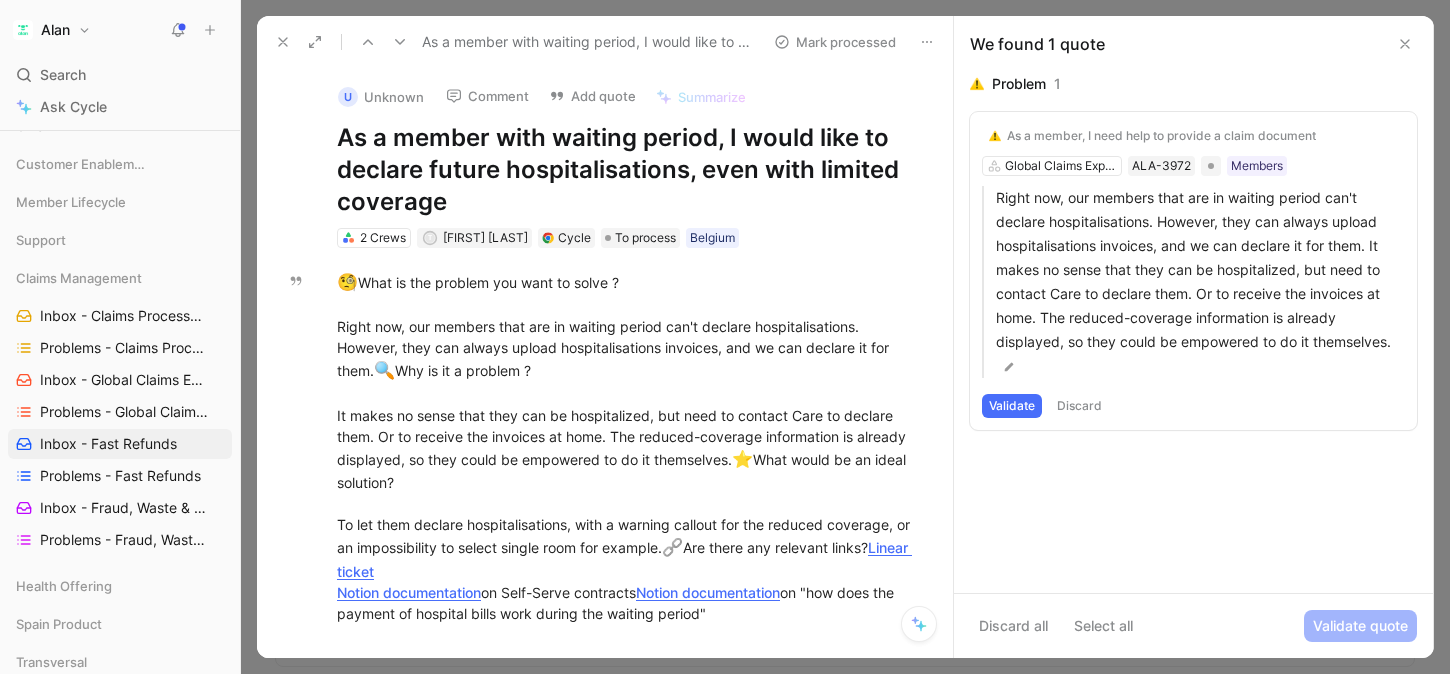 click at bounding box center (283, 42) 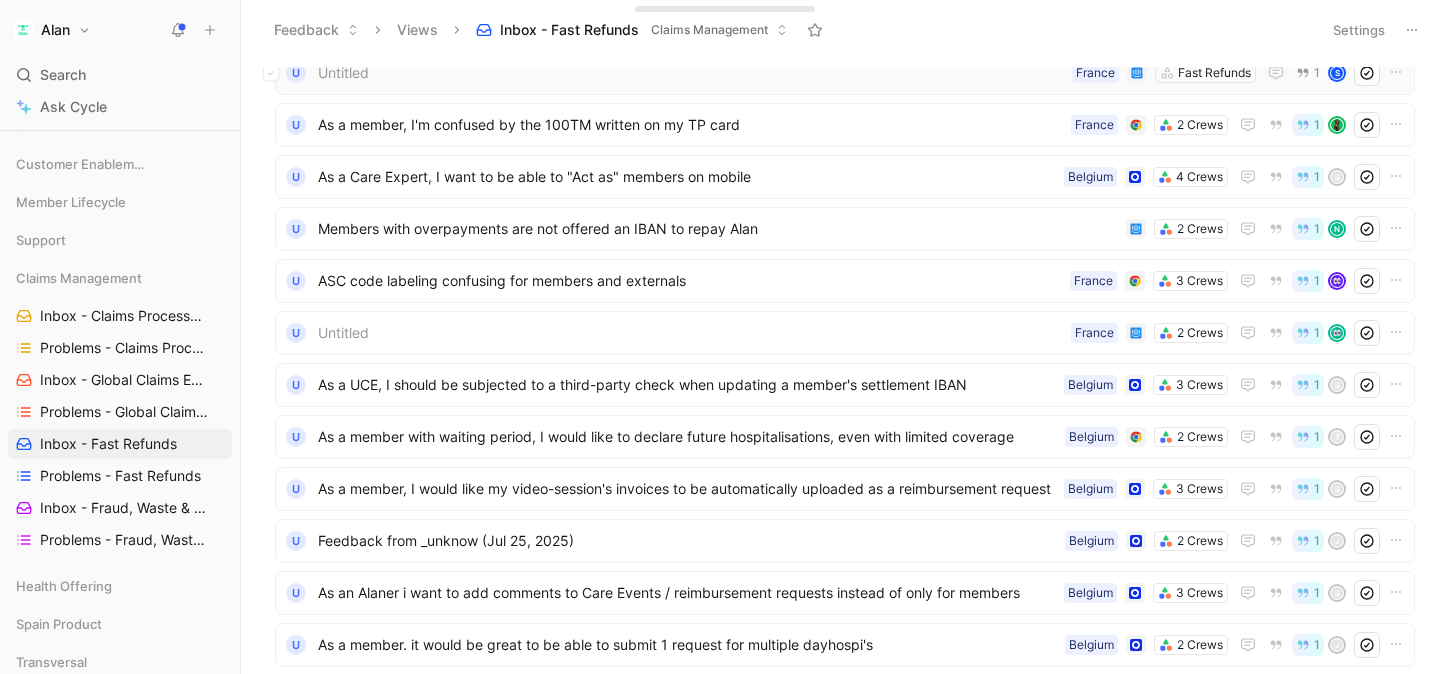 scroll, scrollTop: 0, scrollLeft: 0, axis: both 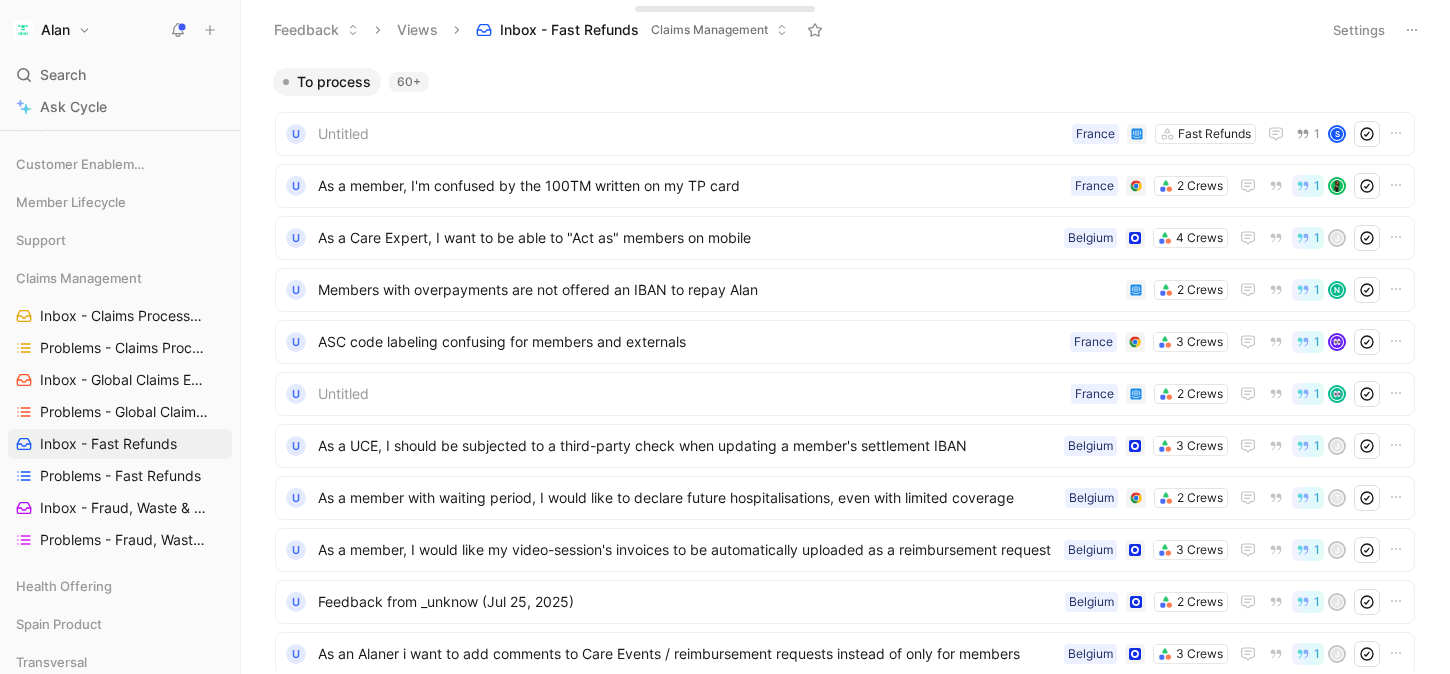 click on "Alan" at bounding box center [55, 30] 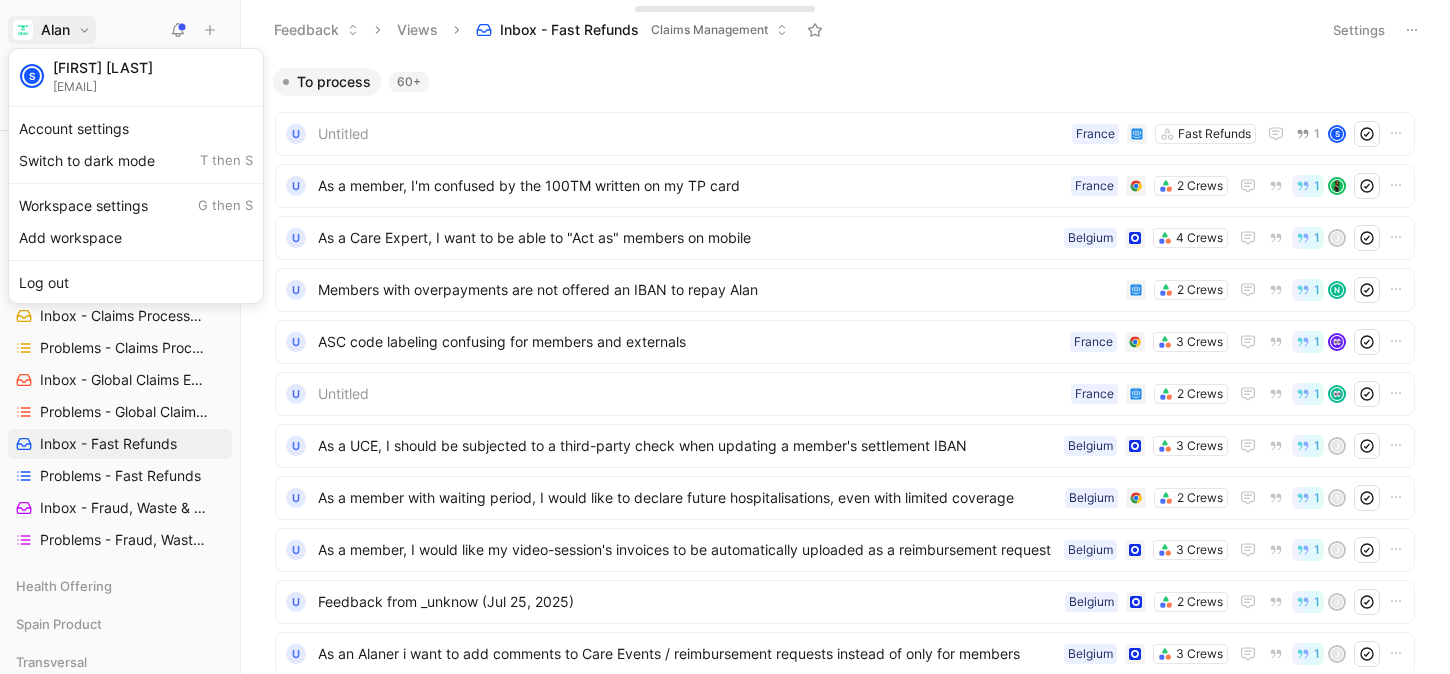 click at bounding box center [725, 337] 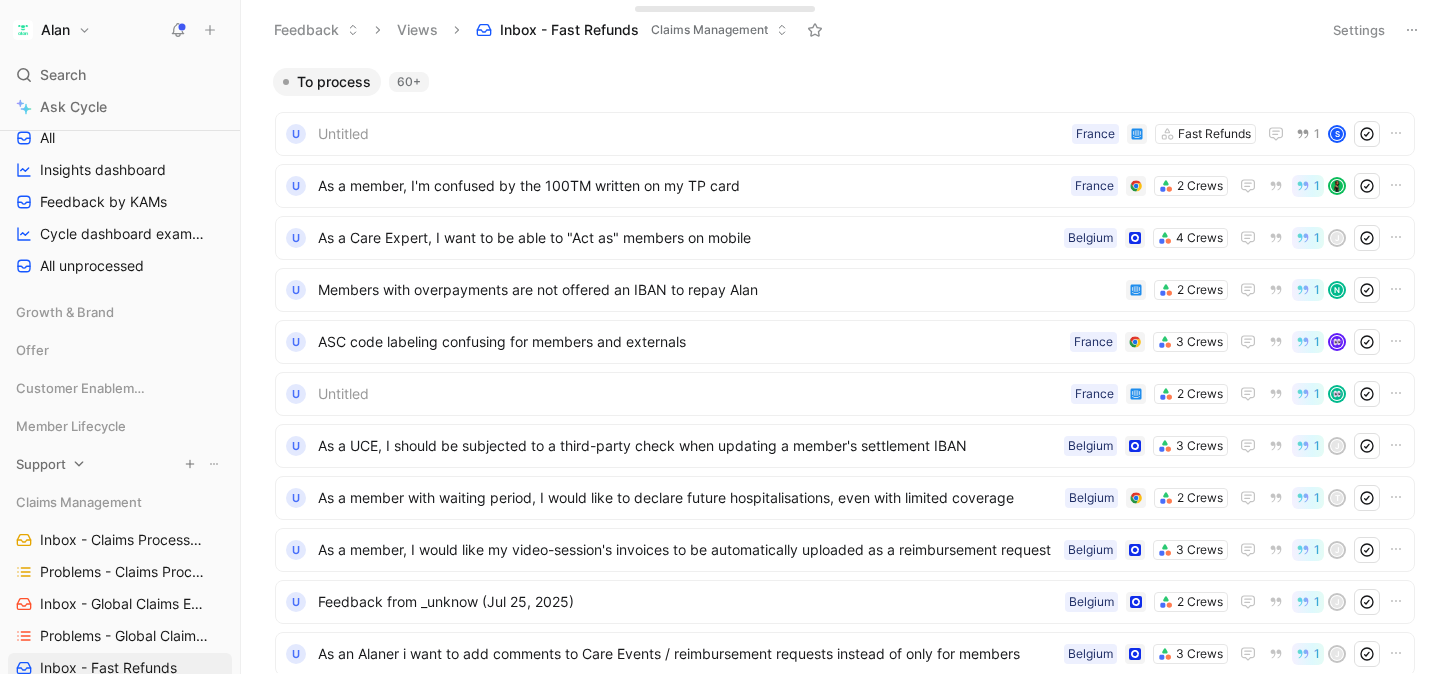 scroll, scrollTop: 0, scrollLeft: 0, axis: both 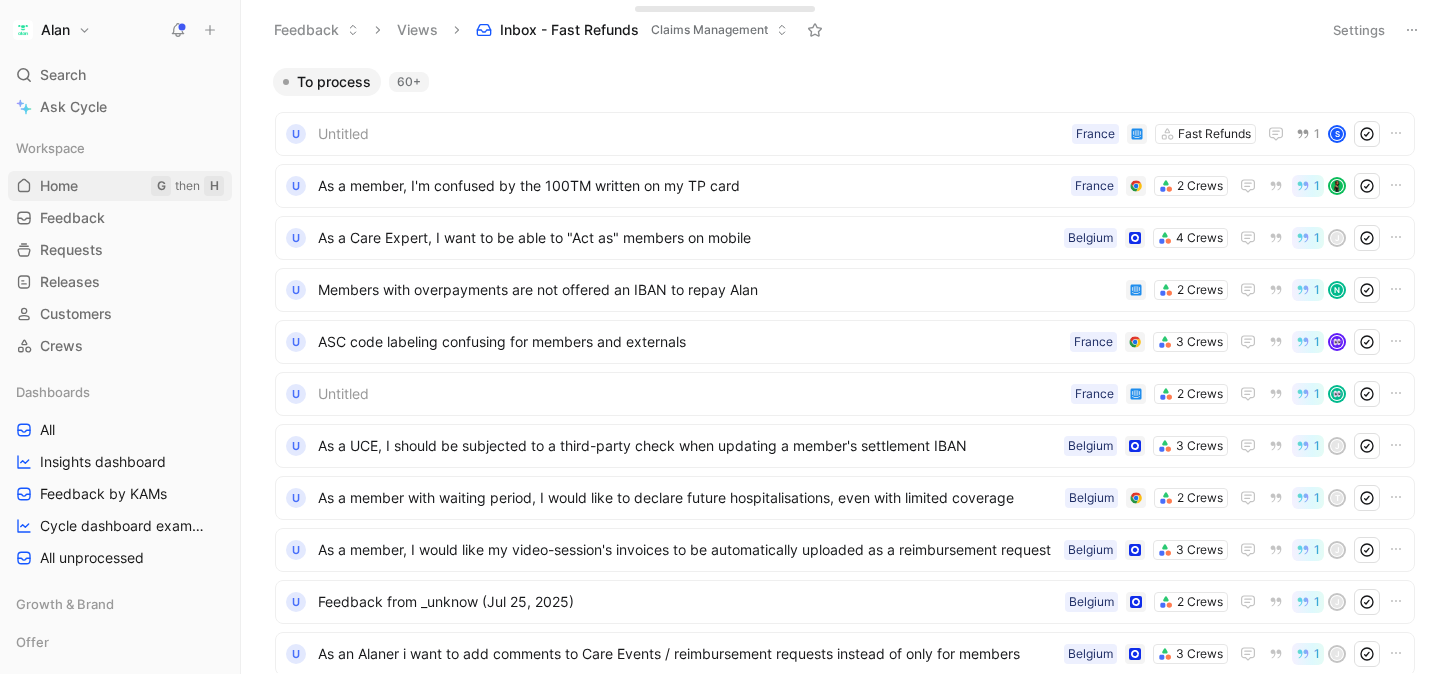 click on "Home G then H" at bounding box center [120, 186] 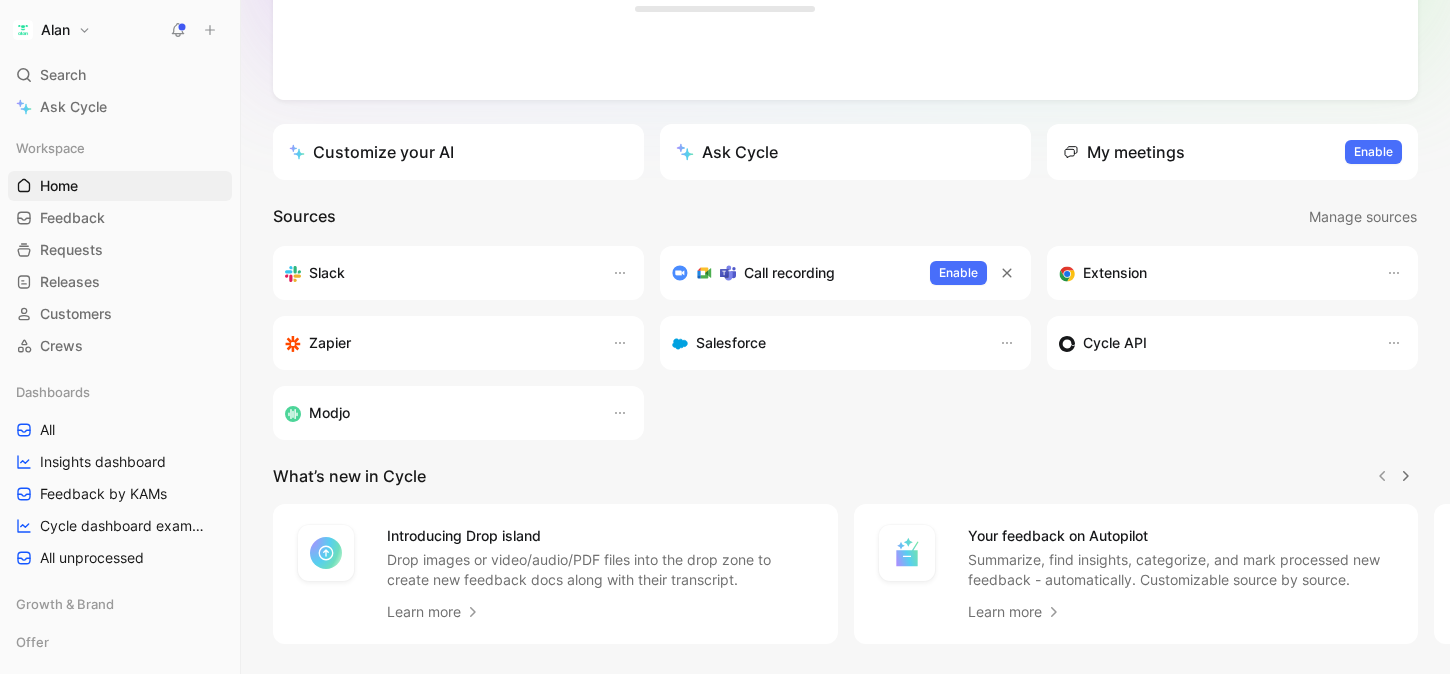 scroll, scrollTop: 342, scrollLeft: 0, axis: vertical 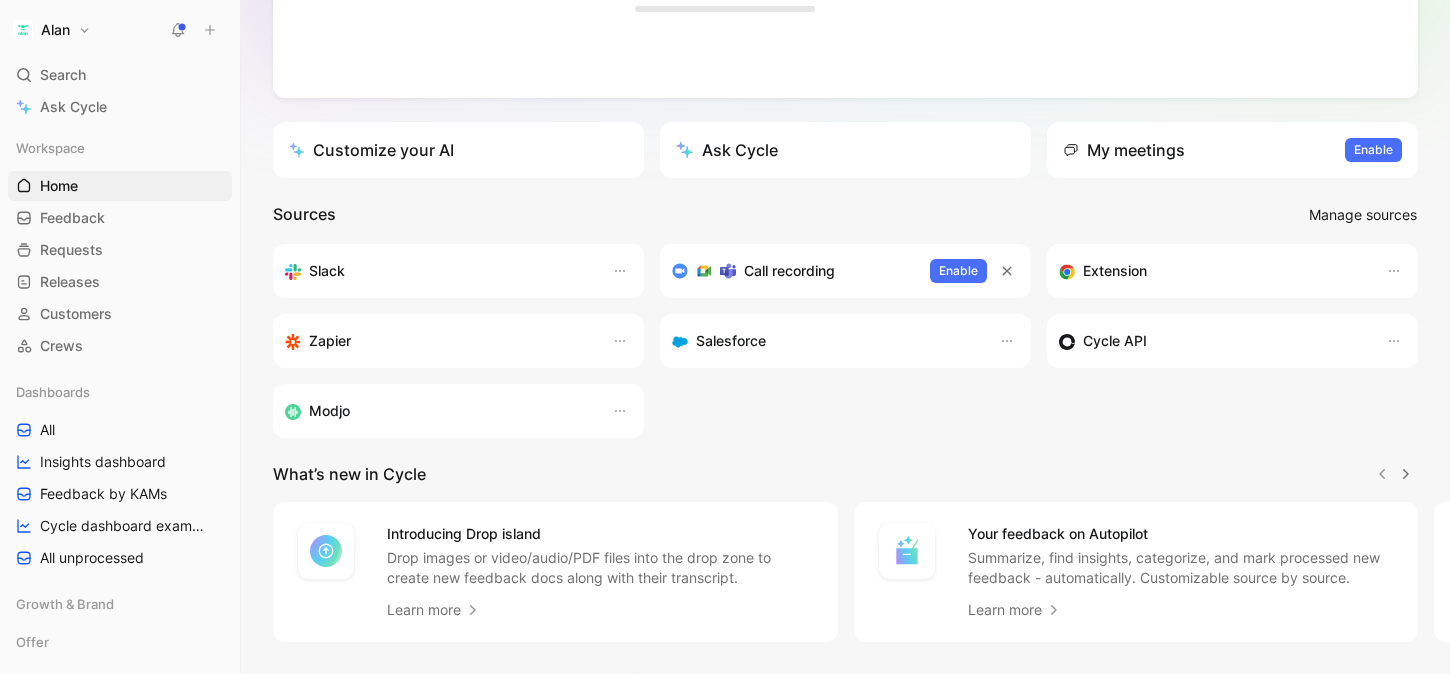 click on "Manage sources" at bounding box center (1363, 215) 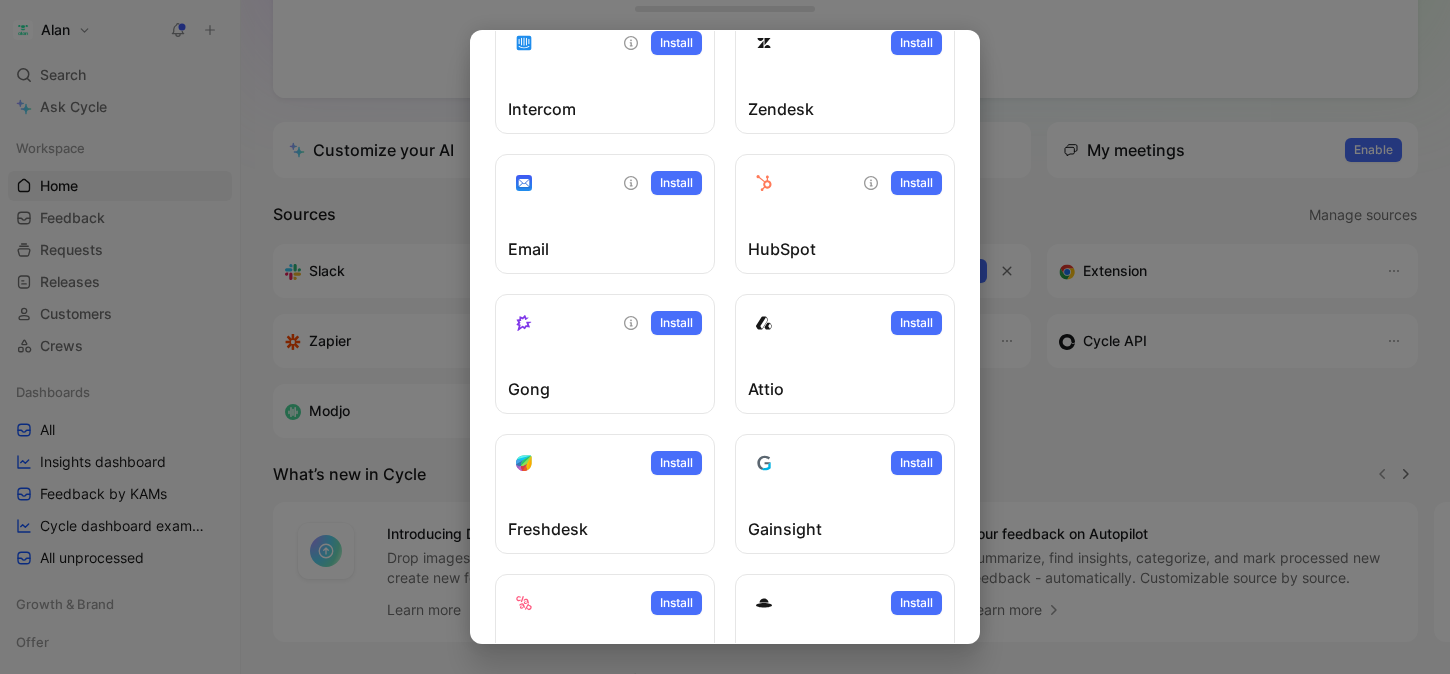 scroll, scrollTop: 0, scrollLeft: 0, axis: both 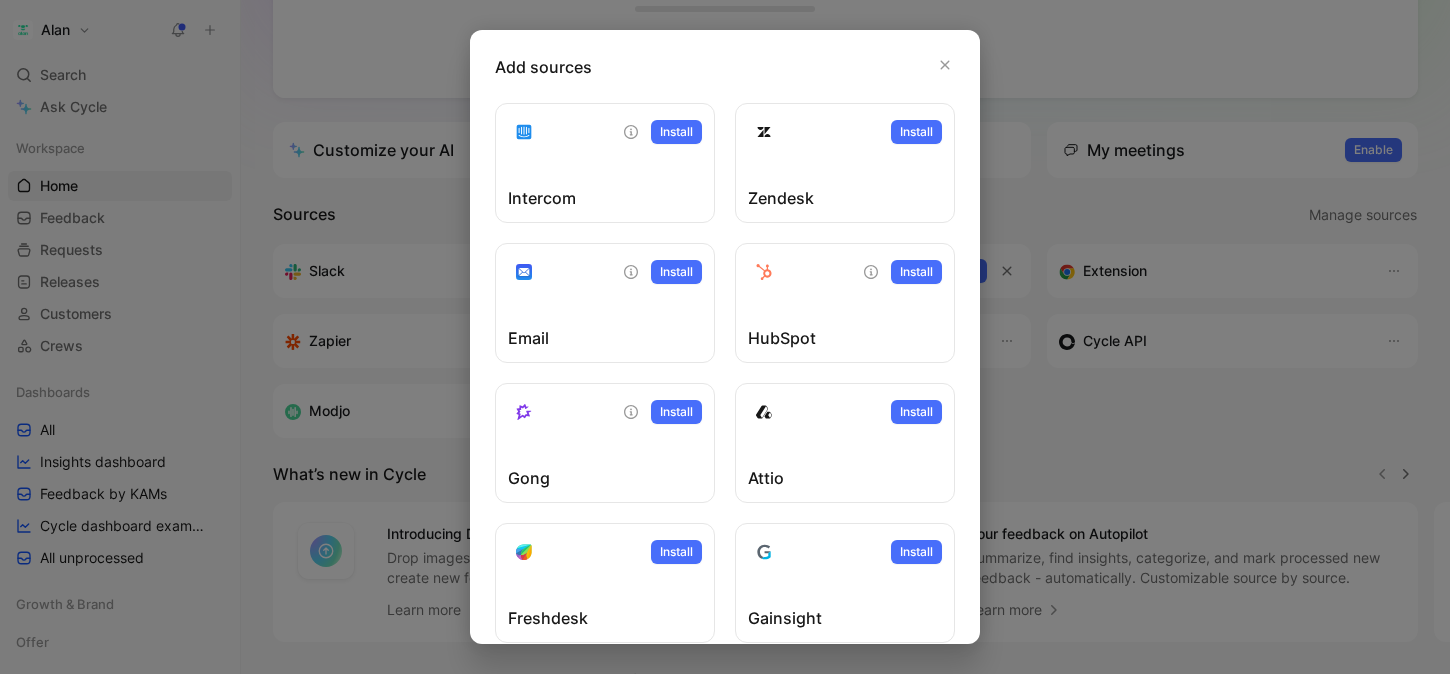click at bounding box center (725, 337) 